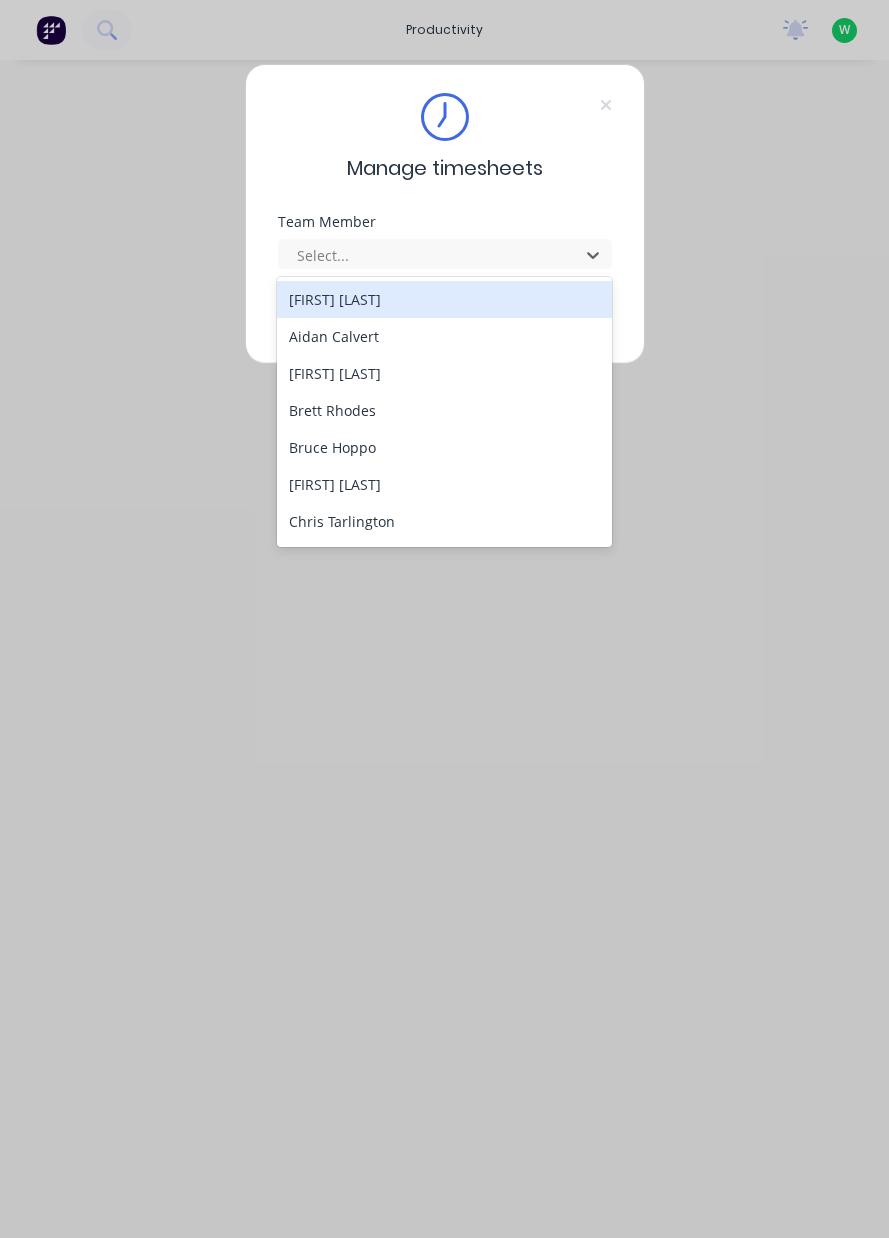 scroll, scrollTop: 0, scrollLeft: 0, axis: both 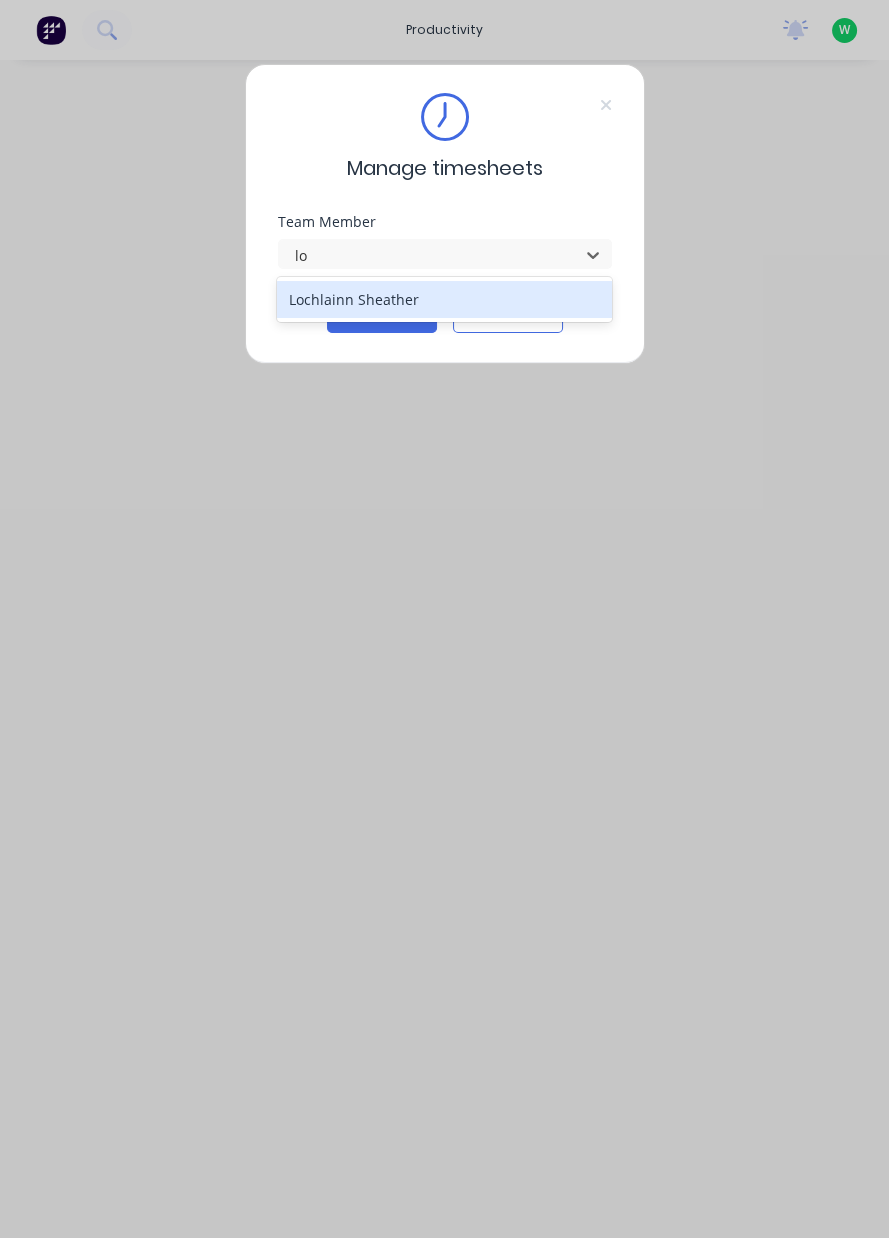 click on "Lochlainn Sheather" at bounding box center (444, 299) 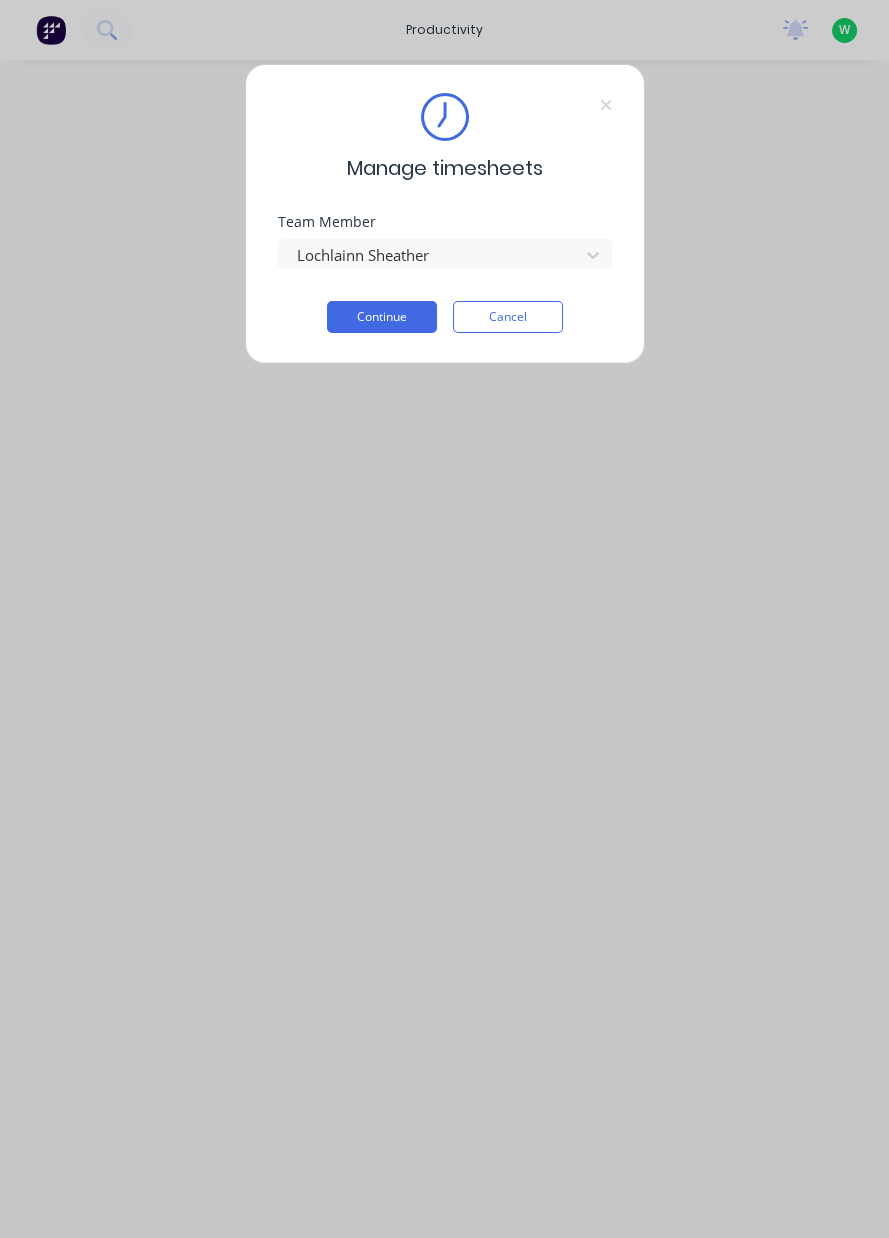 click on "Continue" at bounding box center (382, 317) 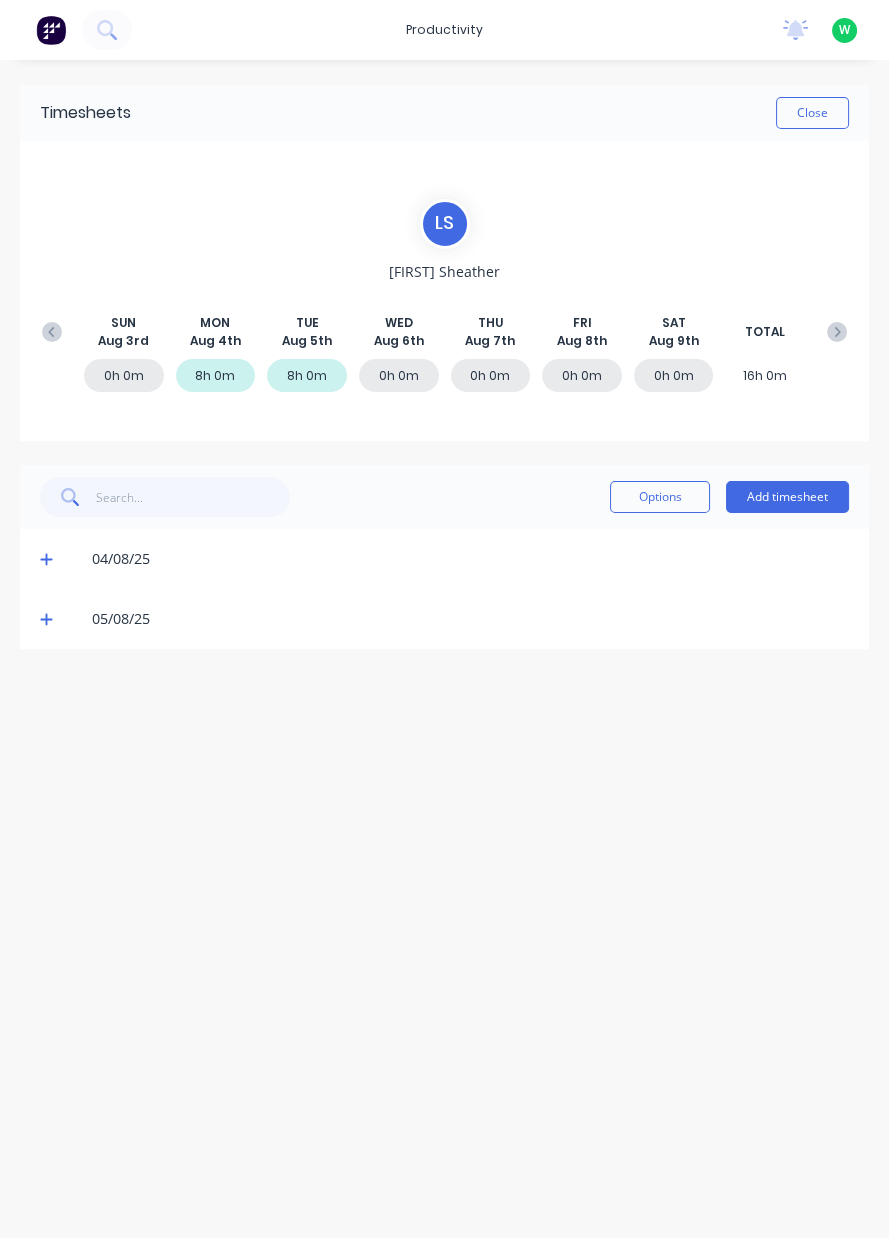 click on "0h 0m" at bounding box center (399, 375) 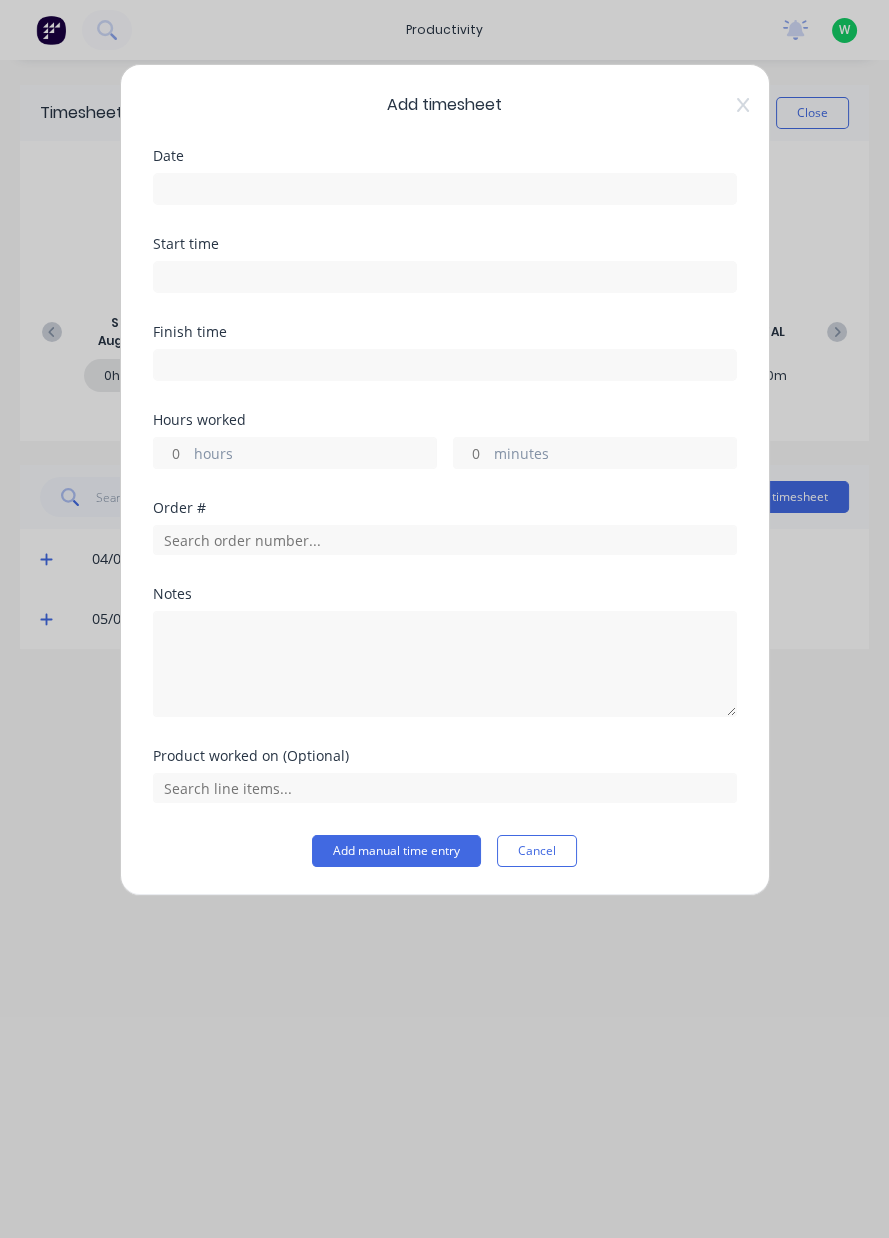 click at bounding box center [445, 189] 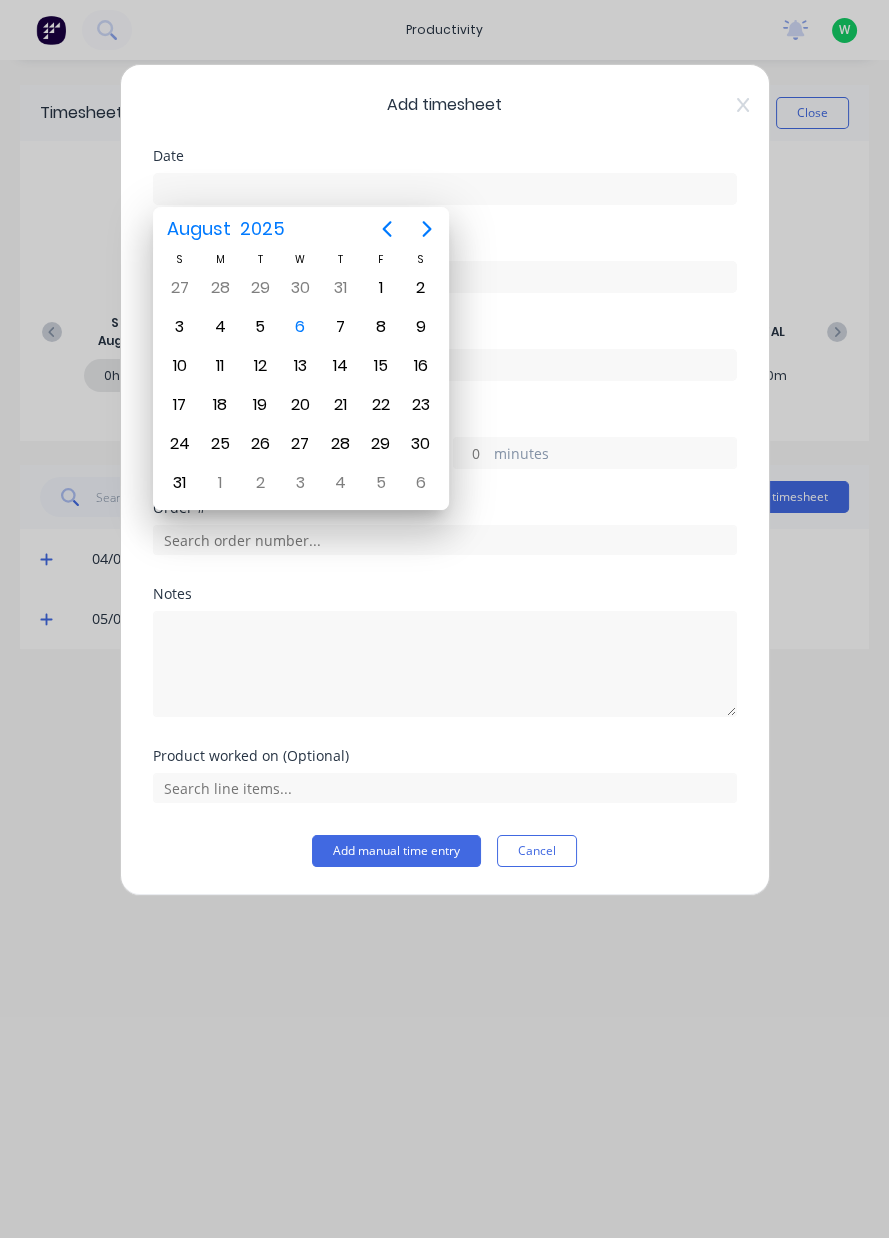 click on "6" at bounding box center [300, 327] 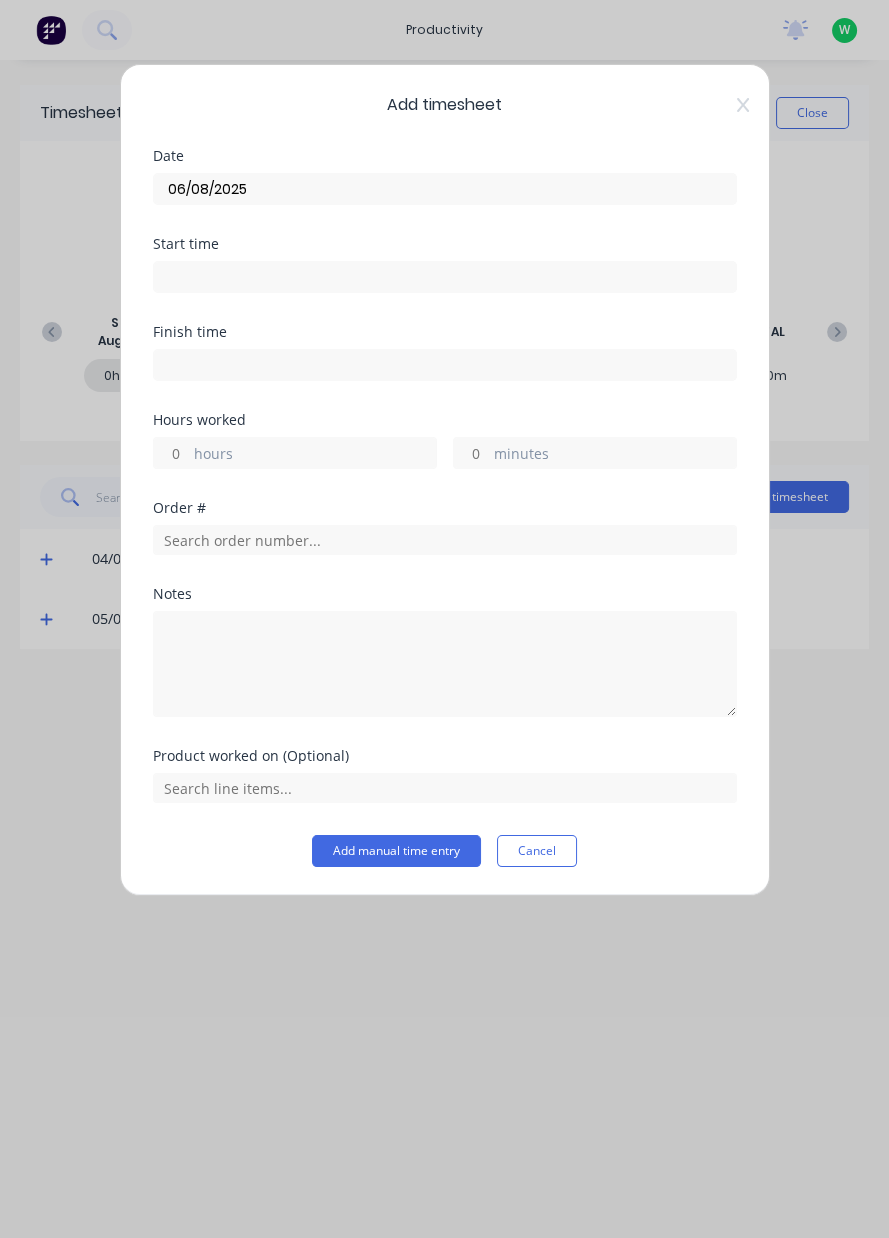 type on "06/08/2025" 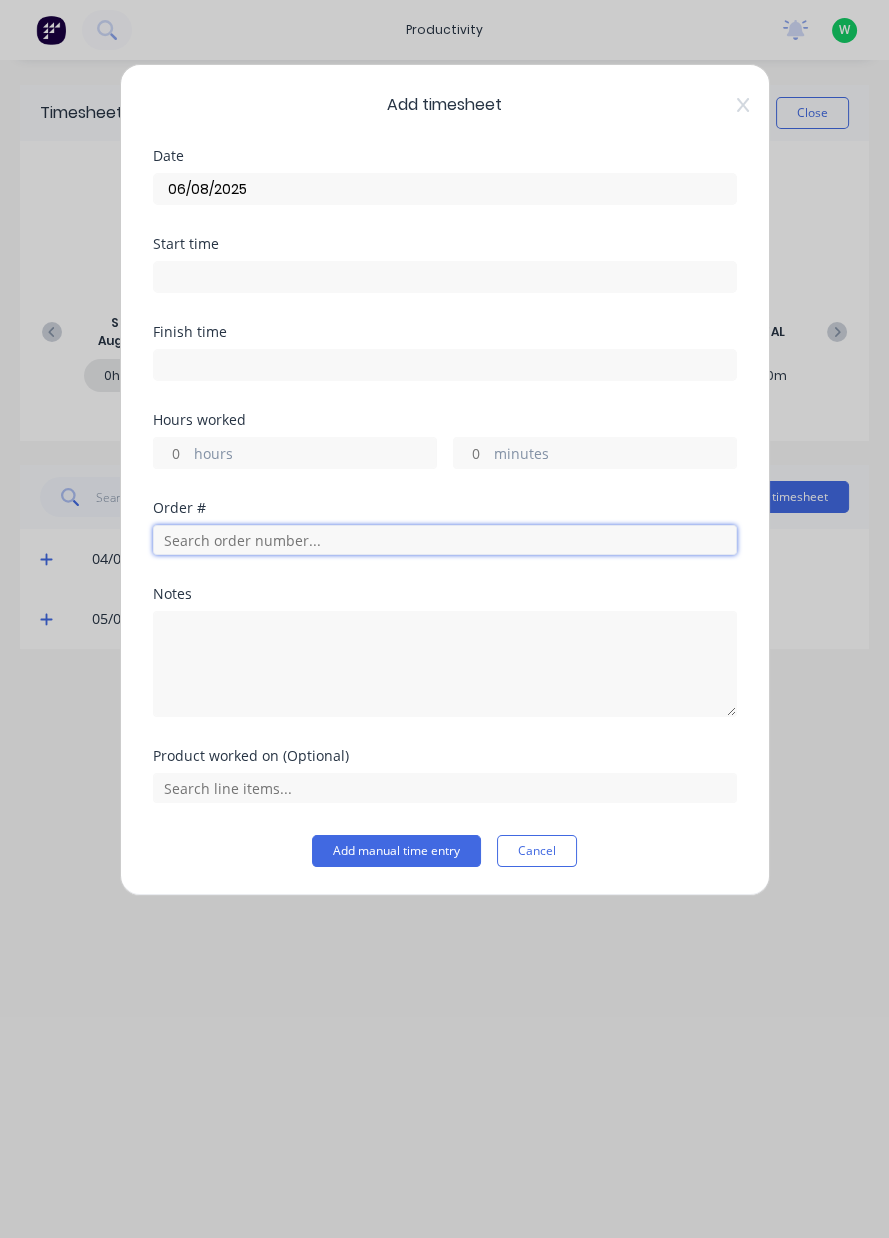 click at bounding box center (445, 540) 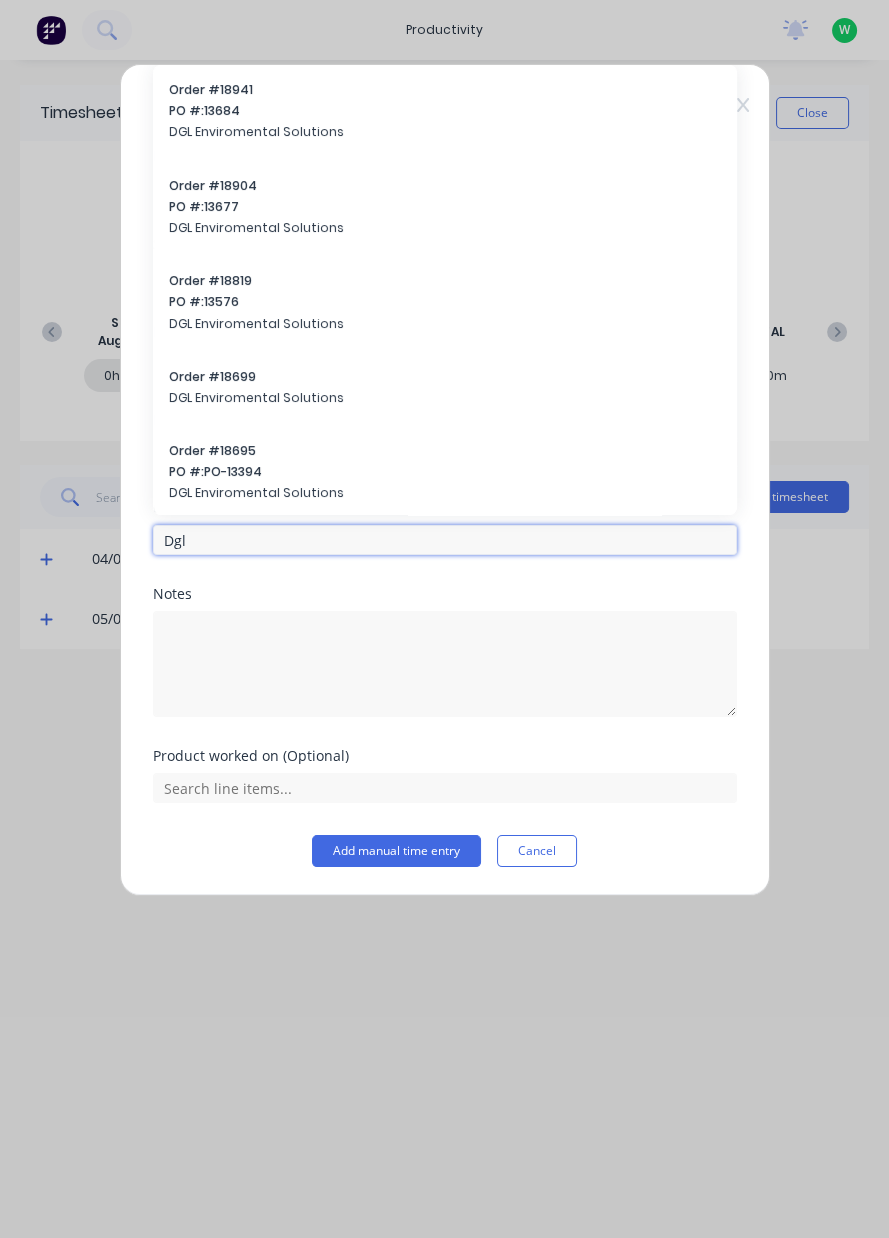 type on "Dgl" 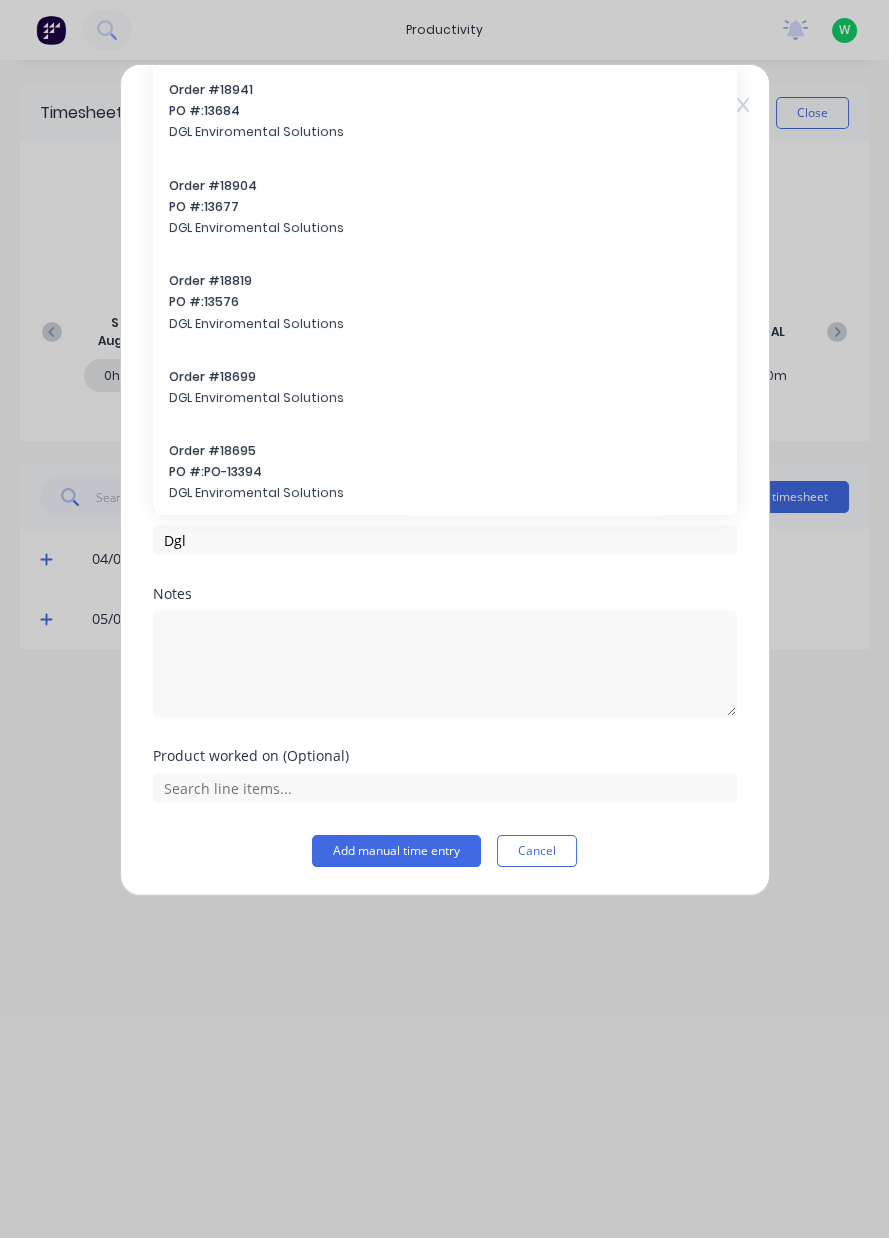 click on "DGL Enviromental Solutions" at bounding box center [445, 132] 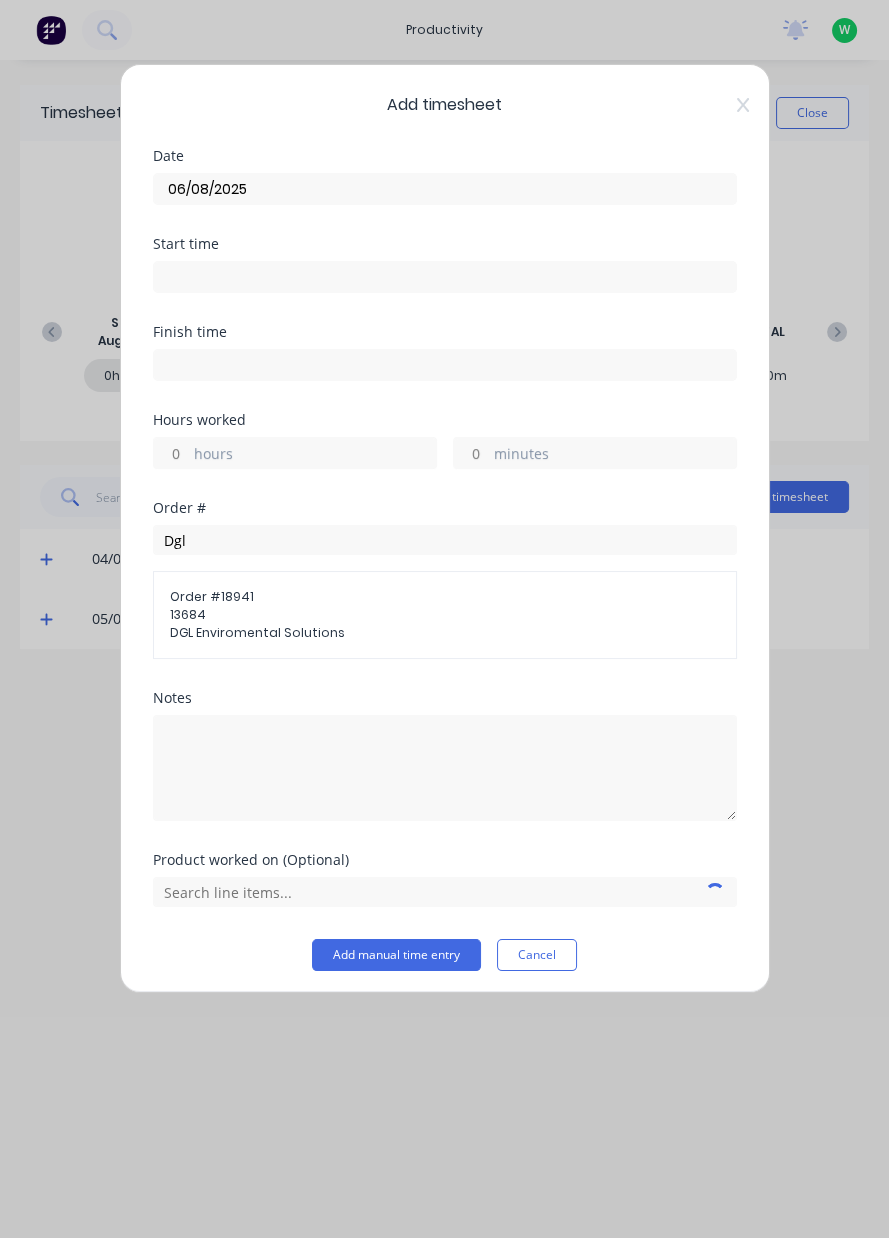 type 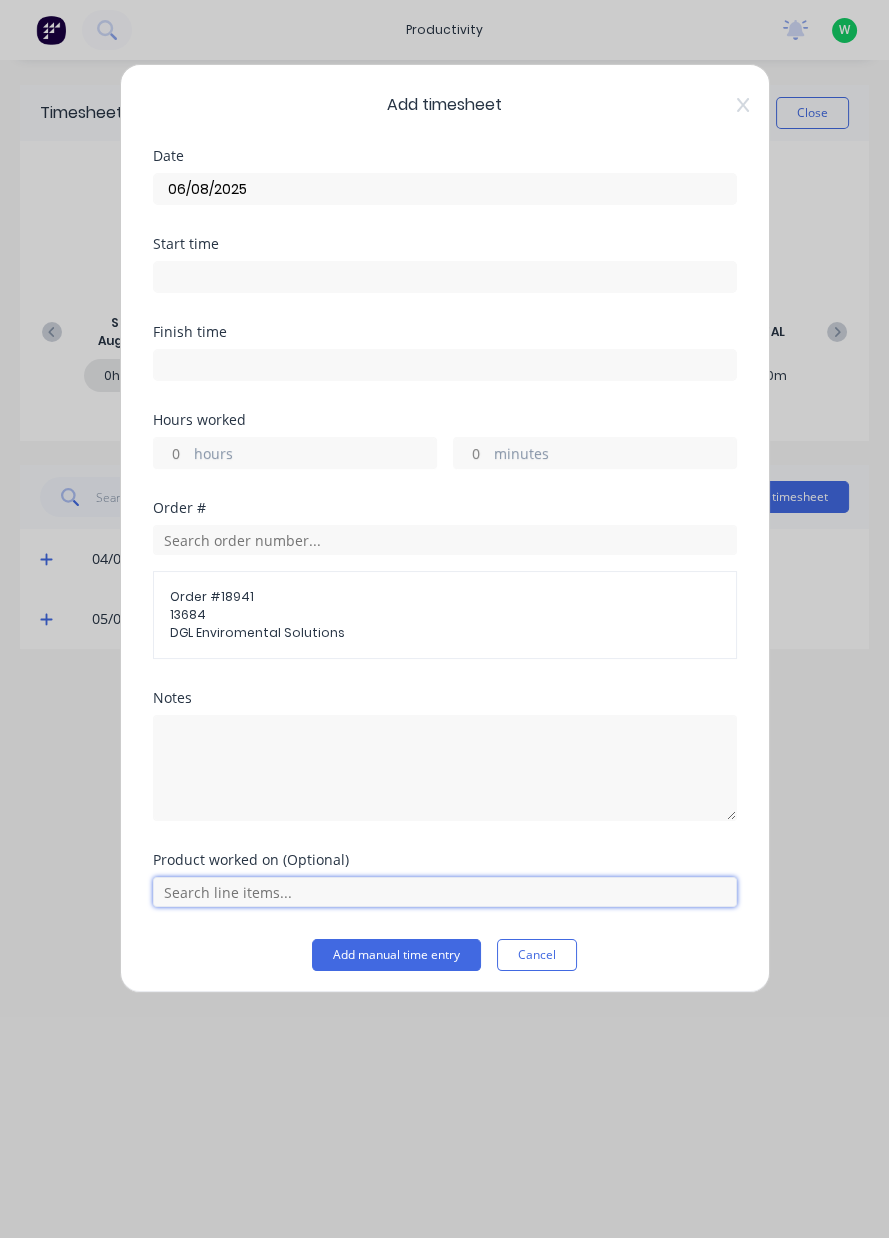 click at bounding box center (445, 892) 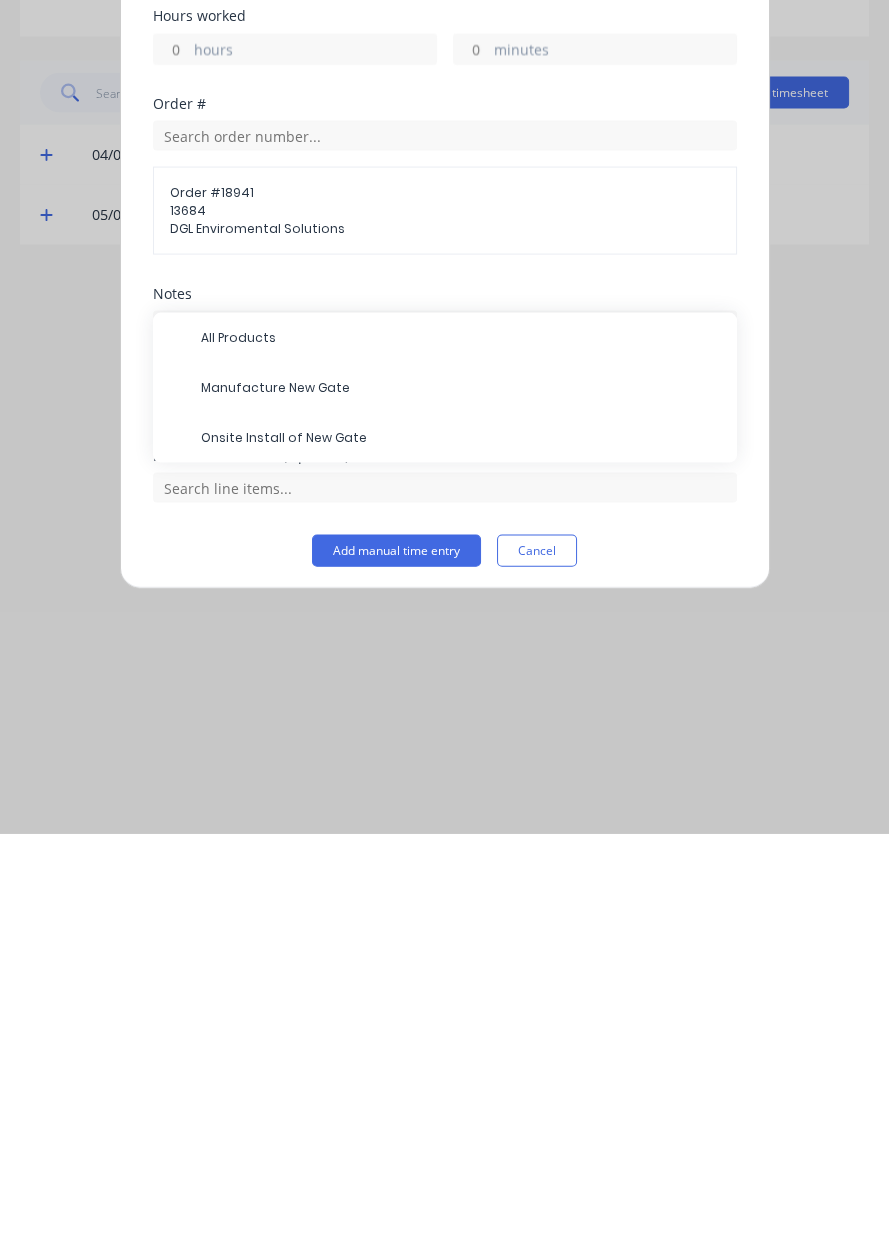 click on "Manufacture New Gate" at bounding box center (461, 792) 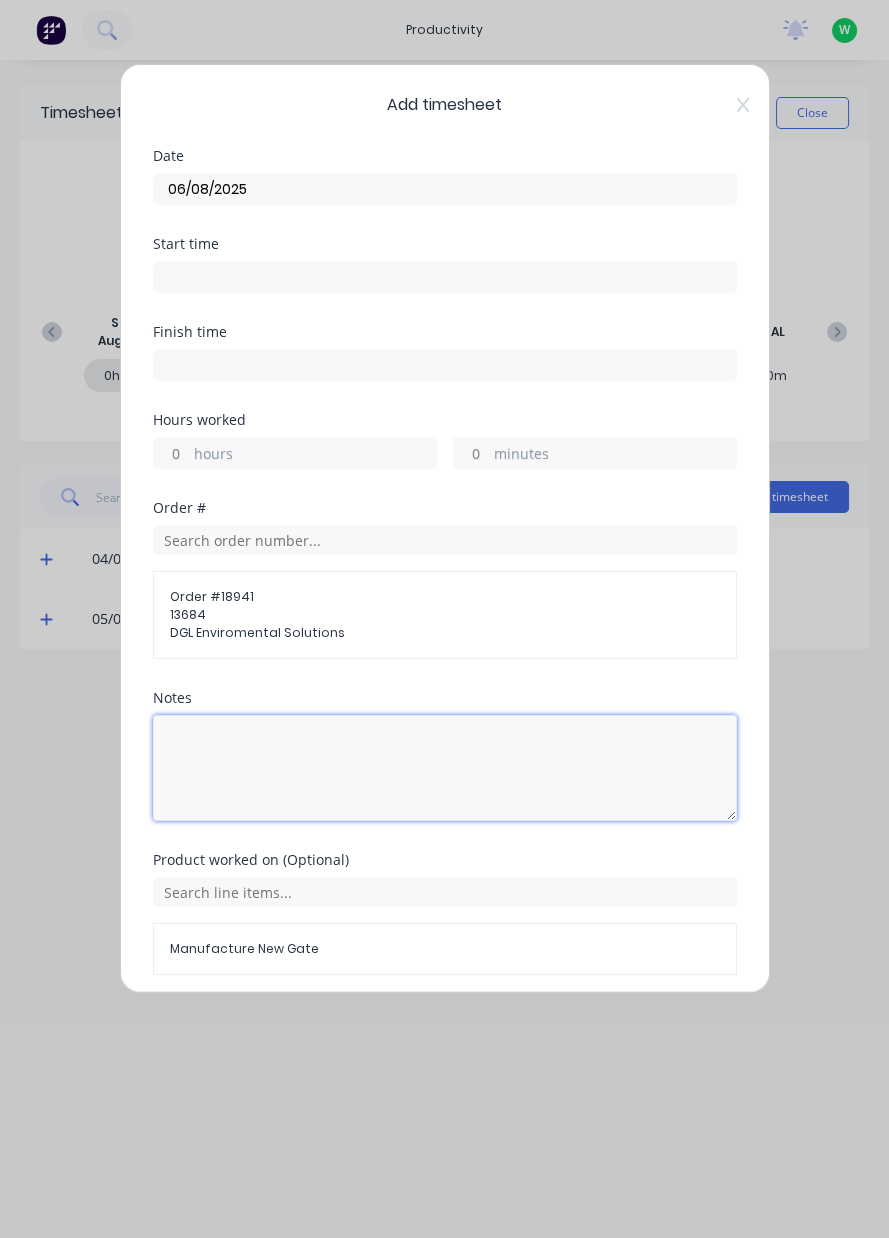 click at bounding box center (445, 768) 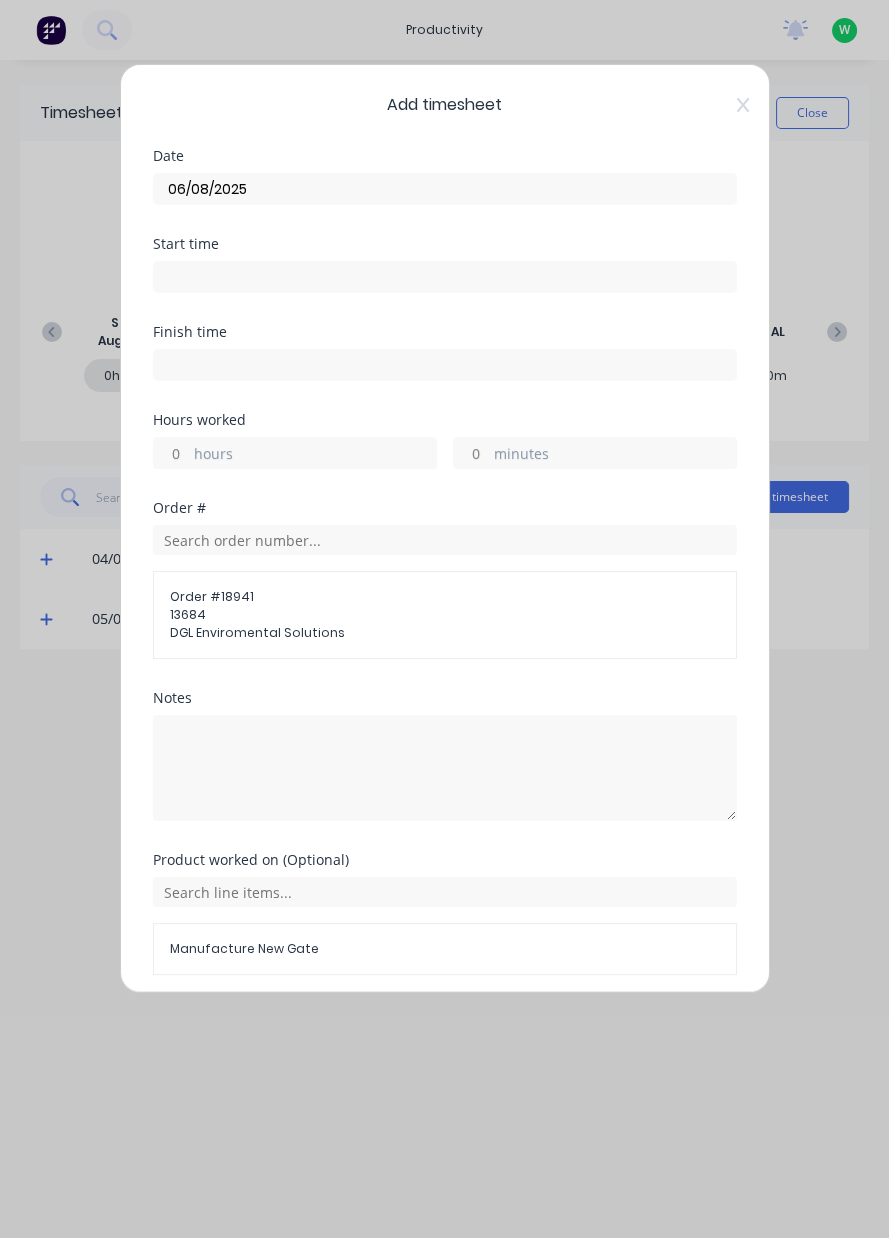 click on "hours" at bounding box center [171, 453] 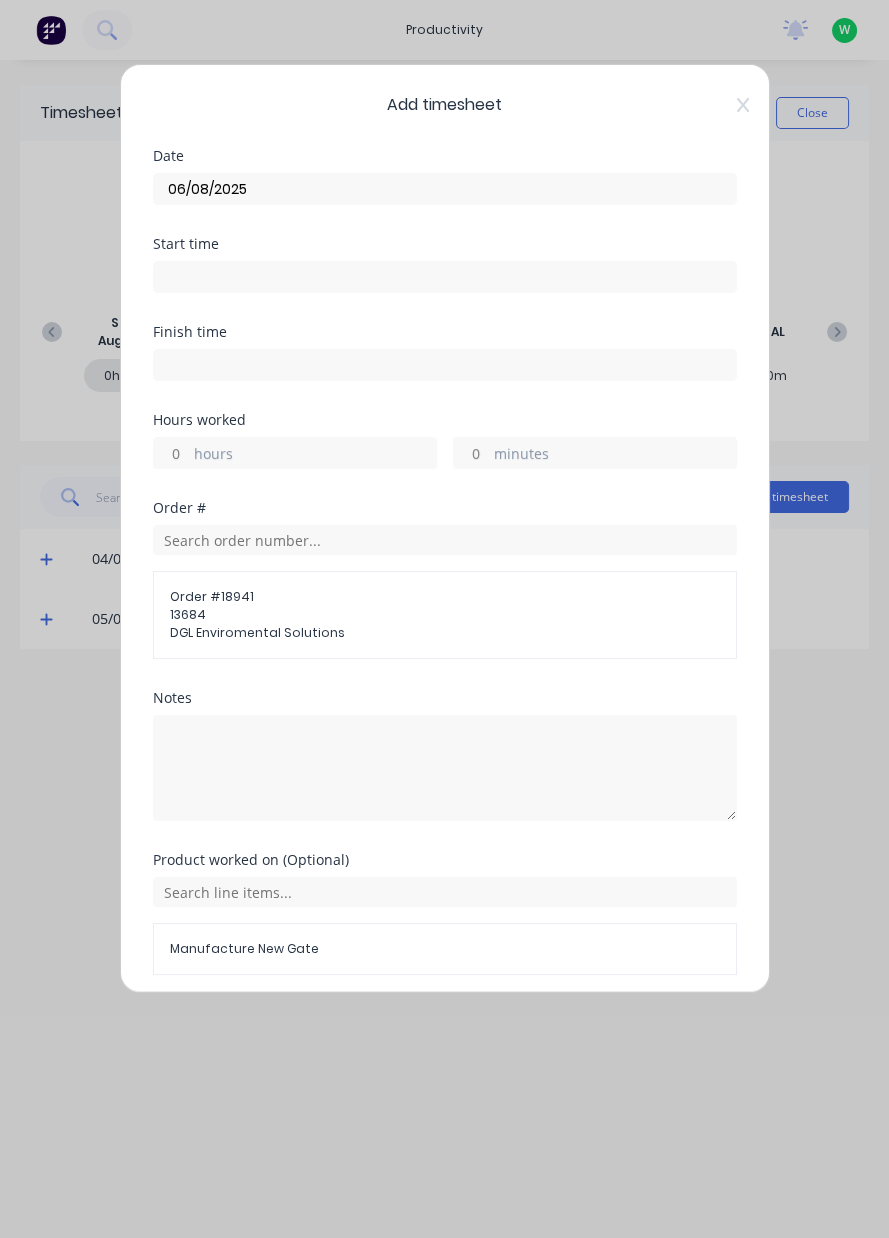 type on "3" 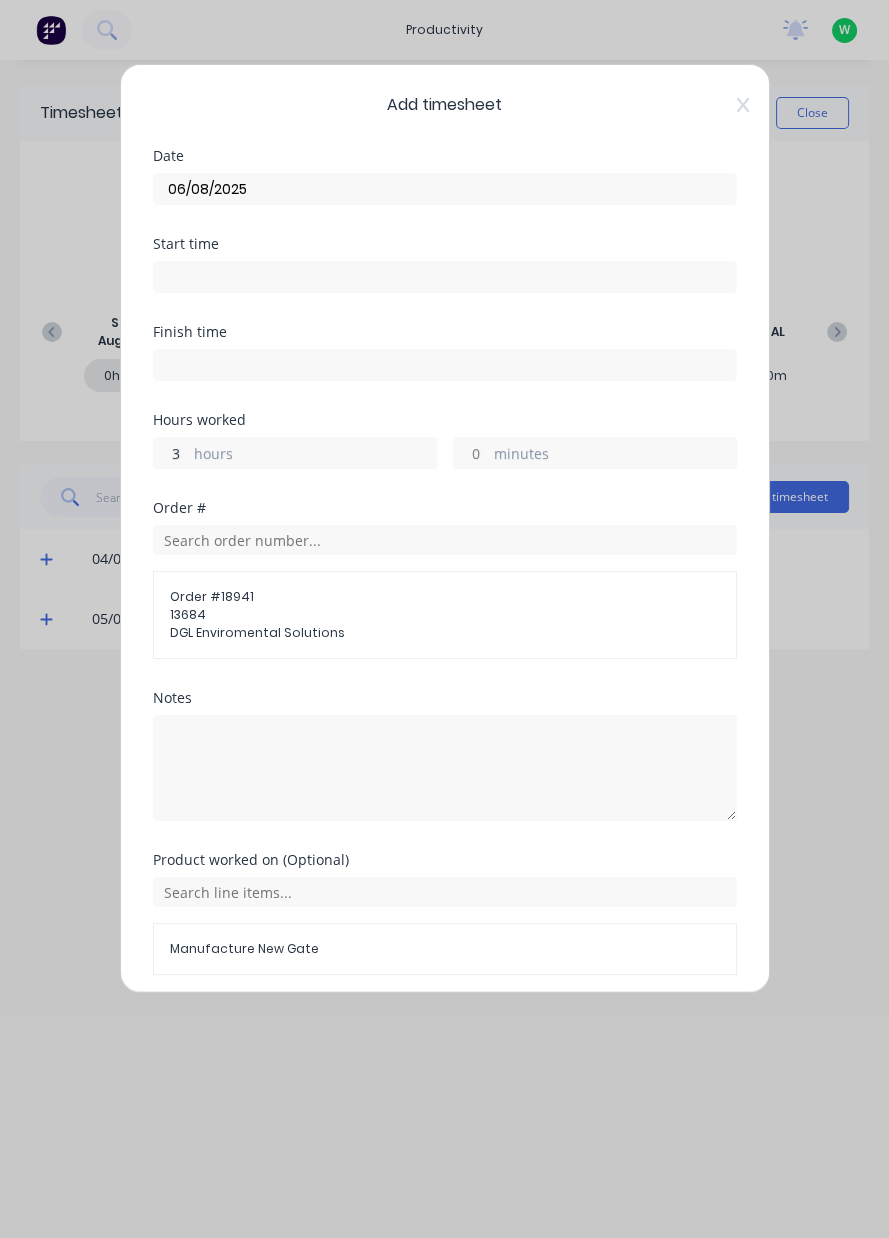 type on "3.5" 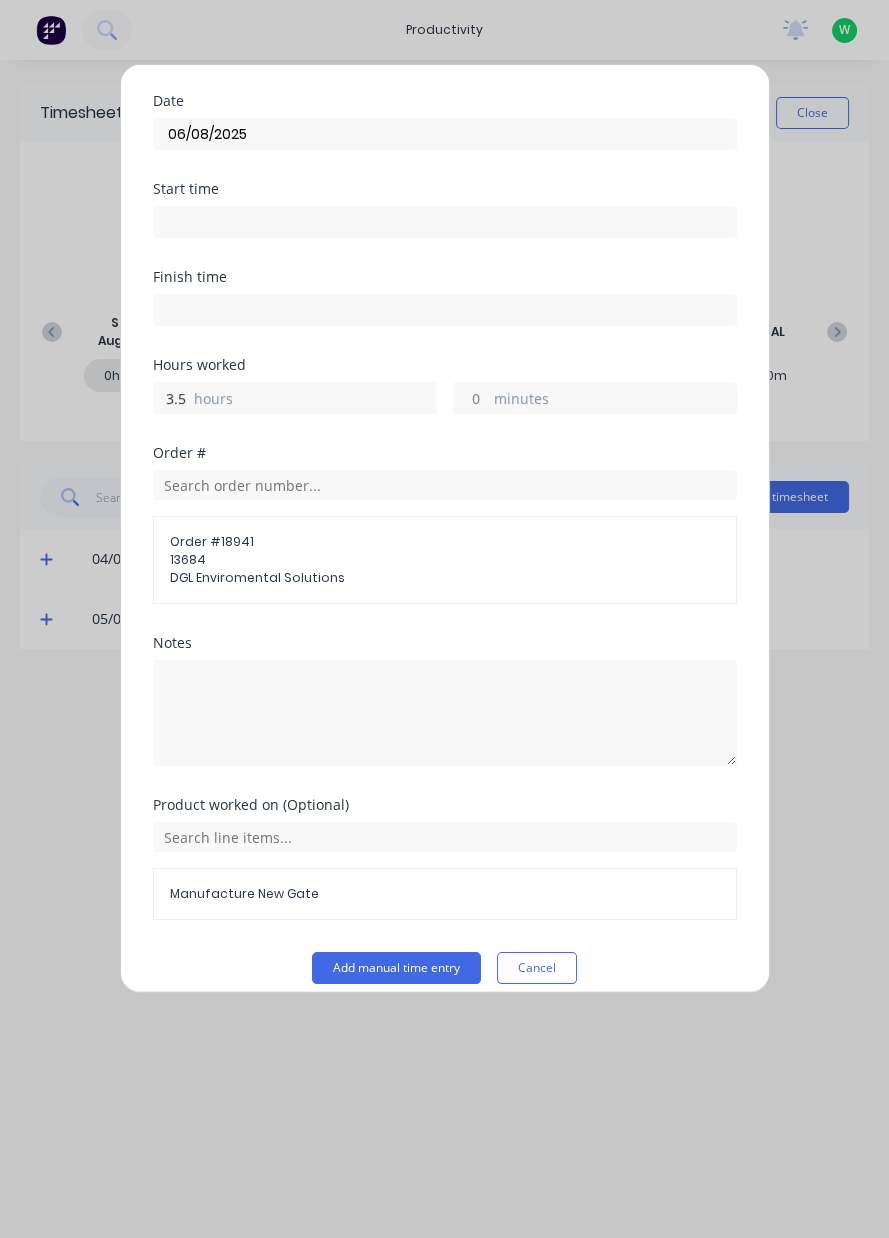 scroll, scrollTop: 71, scrollLeft: 0, axis: vertical 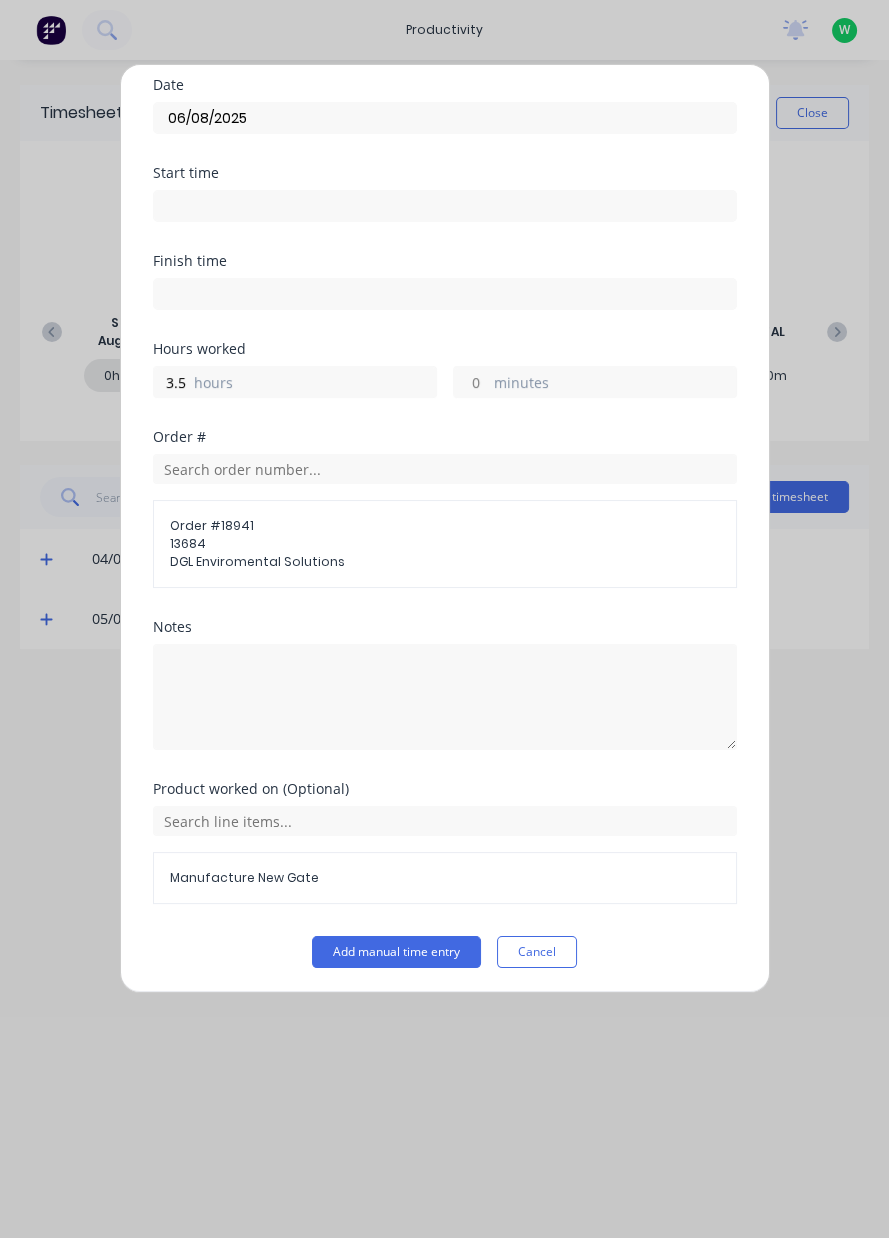 click on "Product worked on (Optional)" at bounding box center [445, 789] 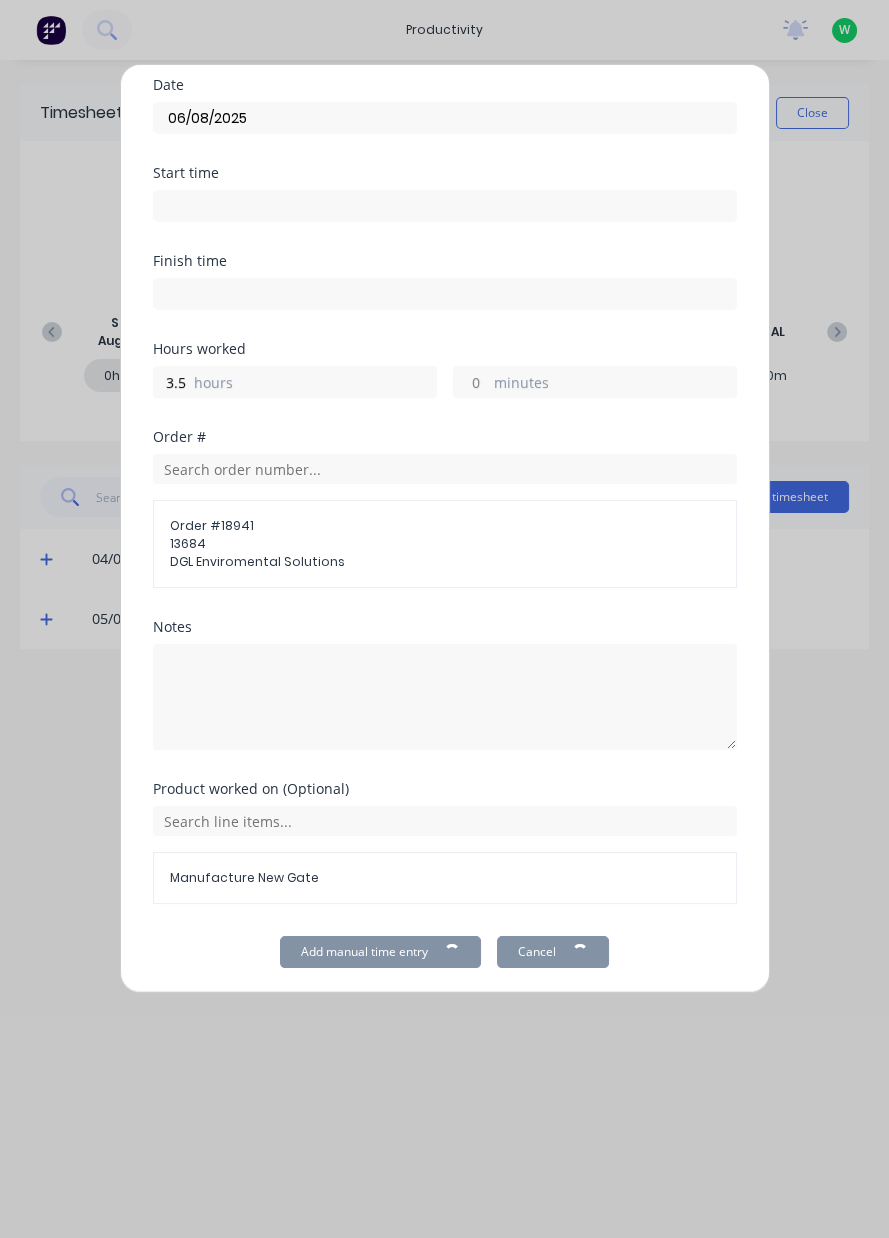 scroll, scrollTop: 0, scrollLeft: 0, axis: both 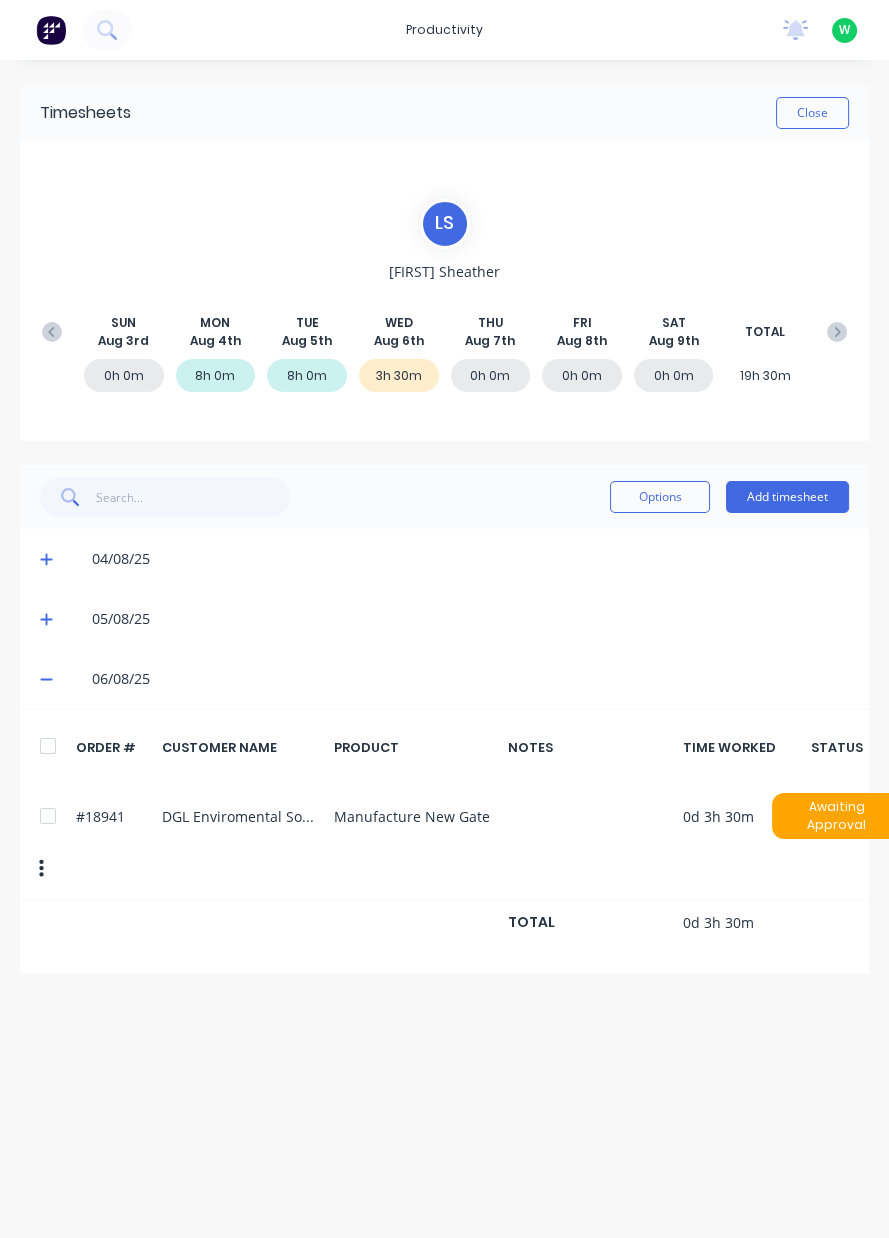 click on "Add timesheet" at bounding box center (787, 497) 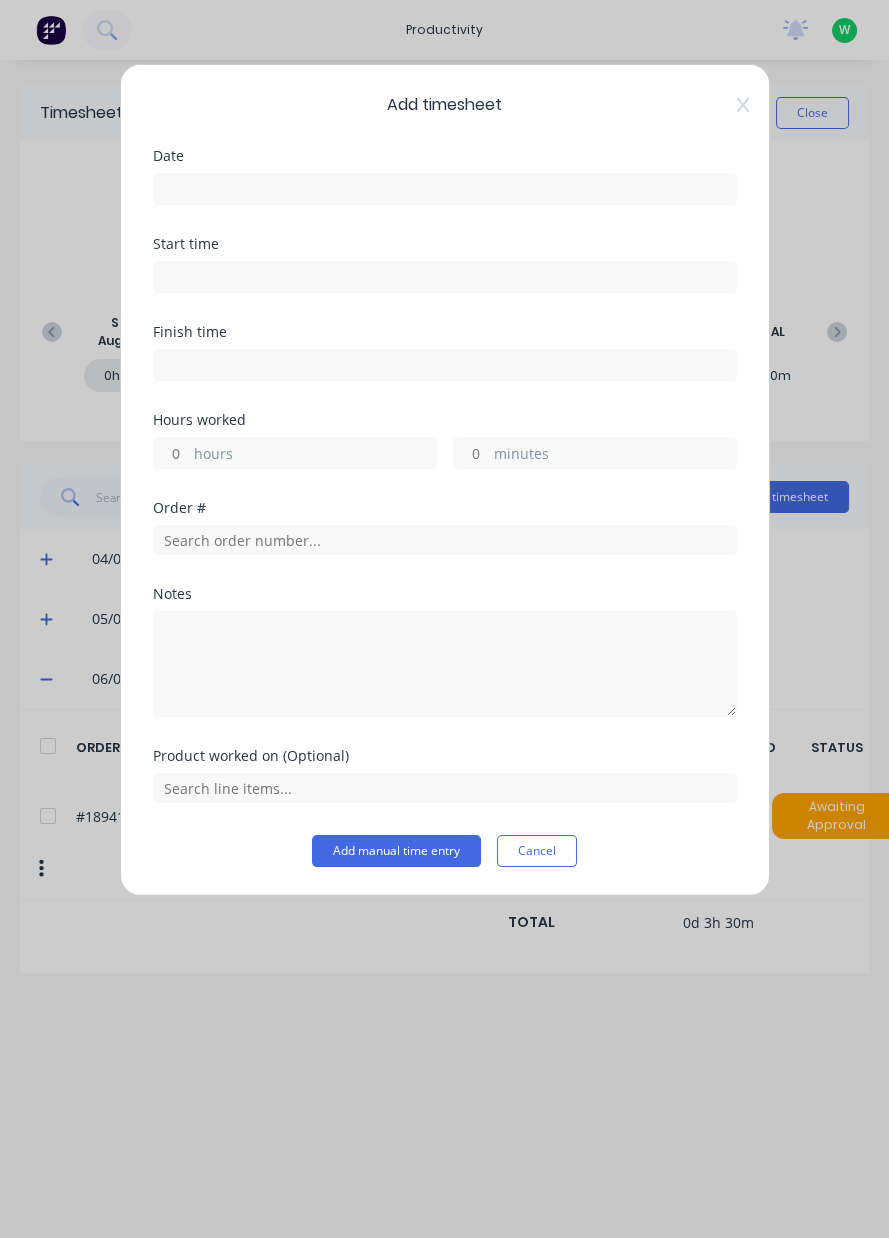 click at bounding box center [445, 189] 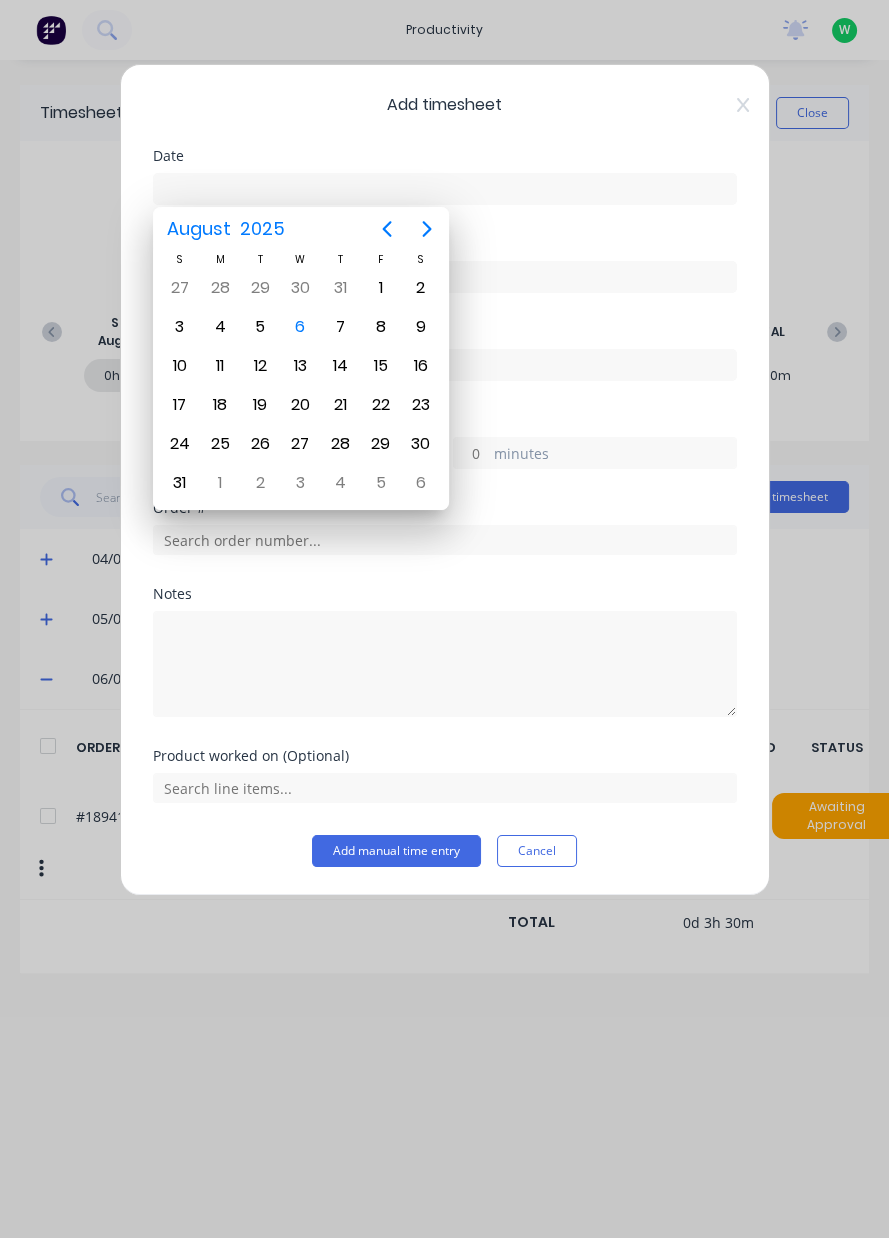click on "6" at bounding box center [300, 327] 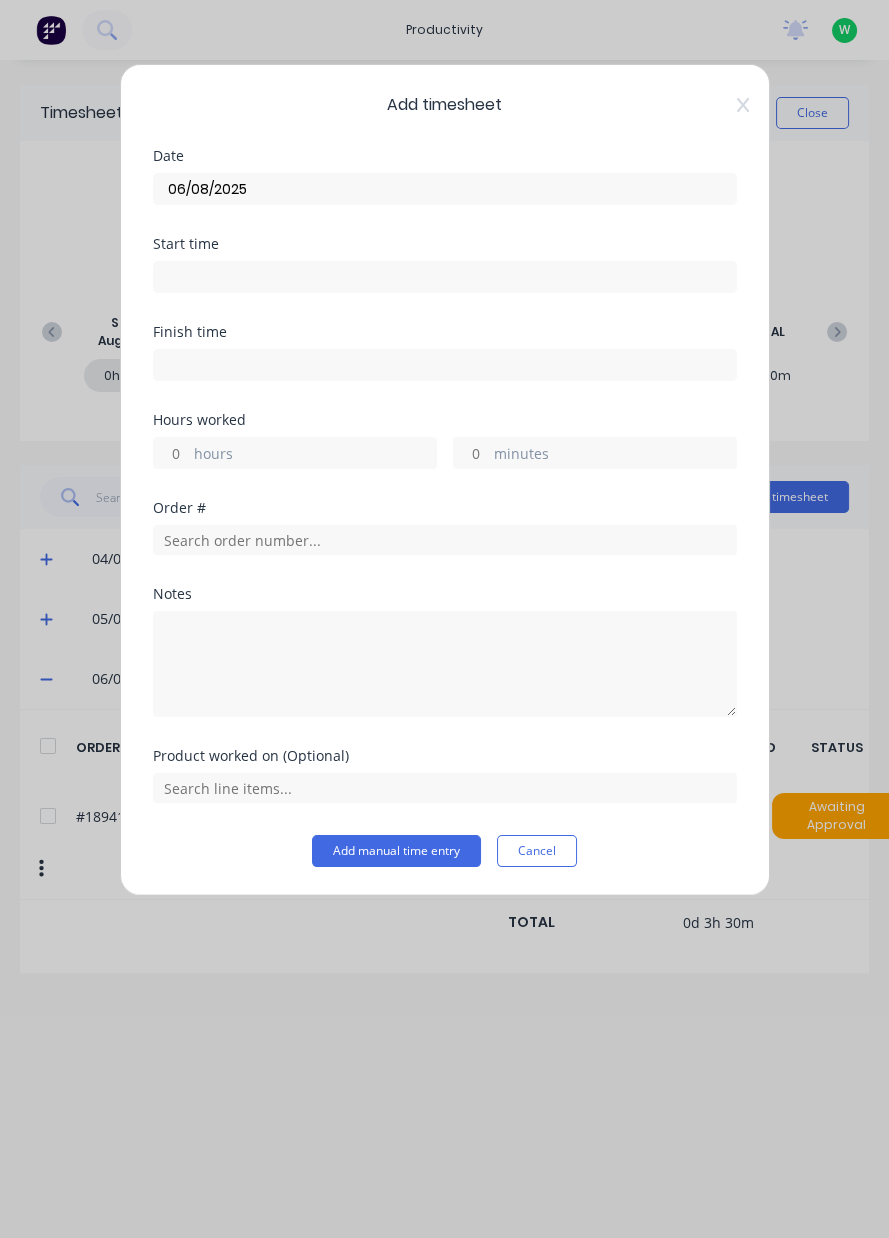 click on "hours" at bounding box center (171, 453) 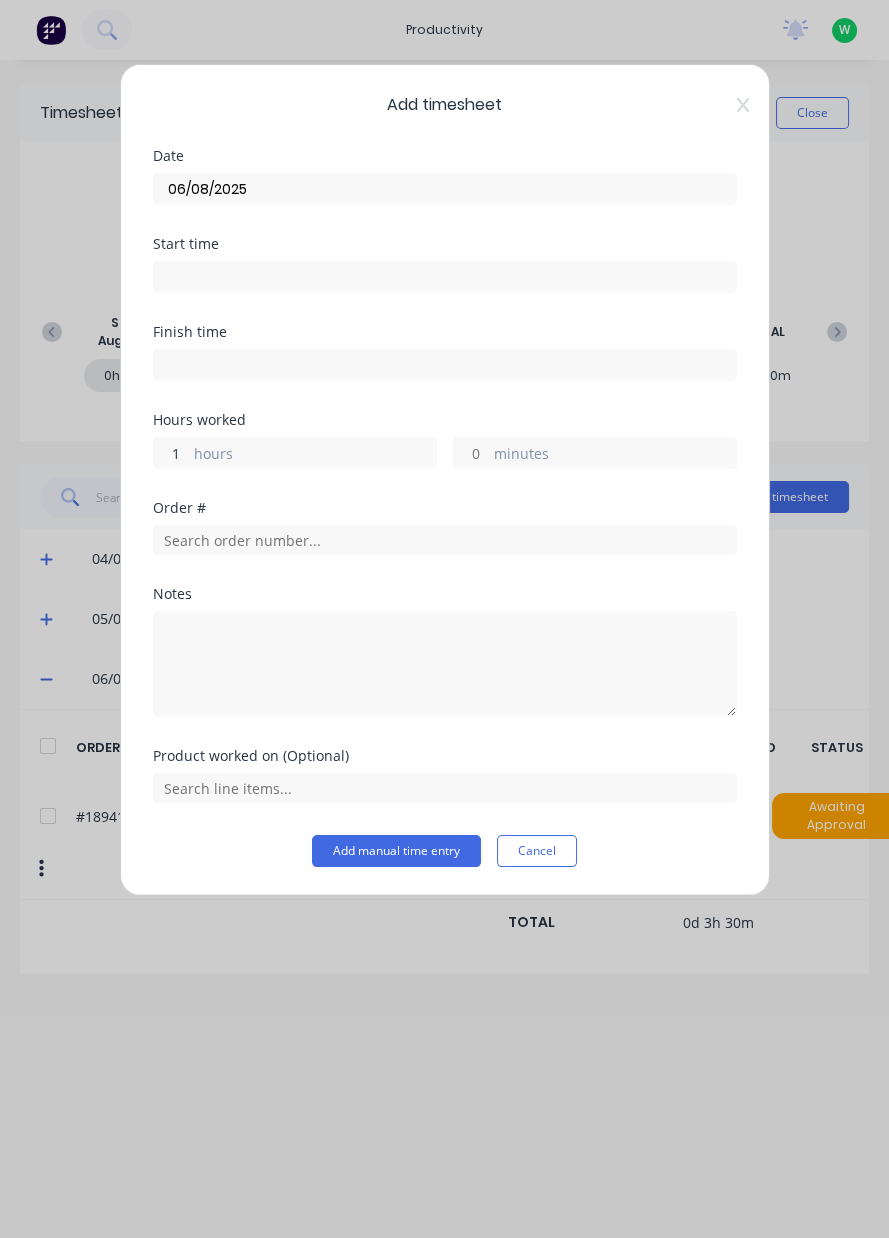 type on "1" 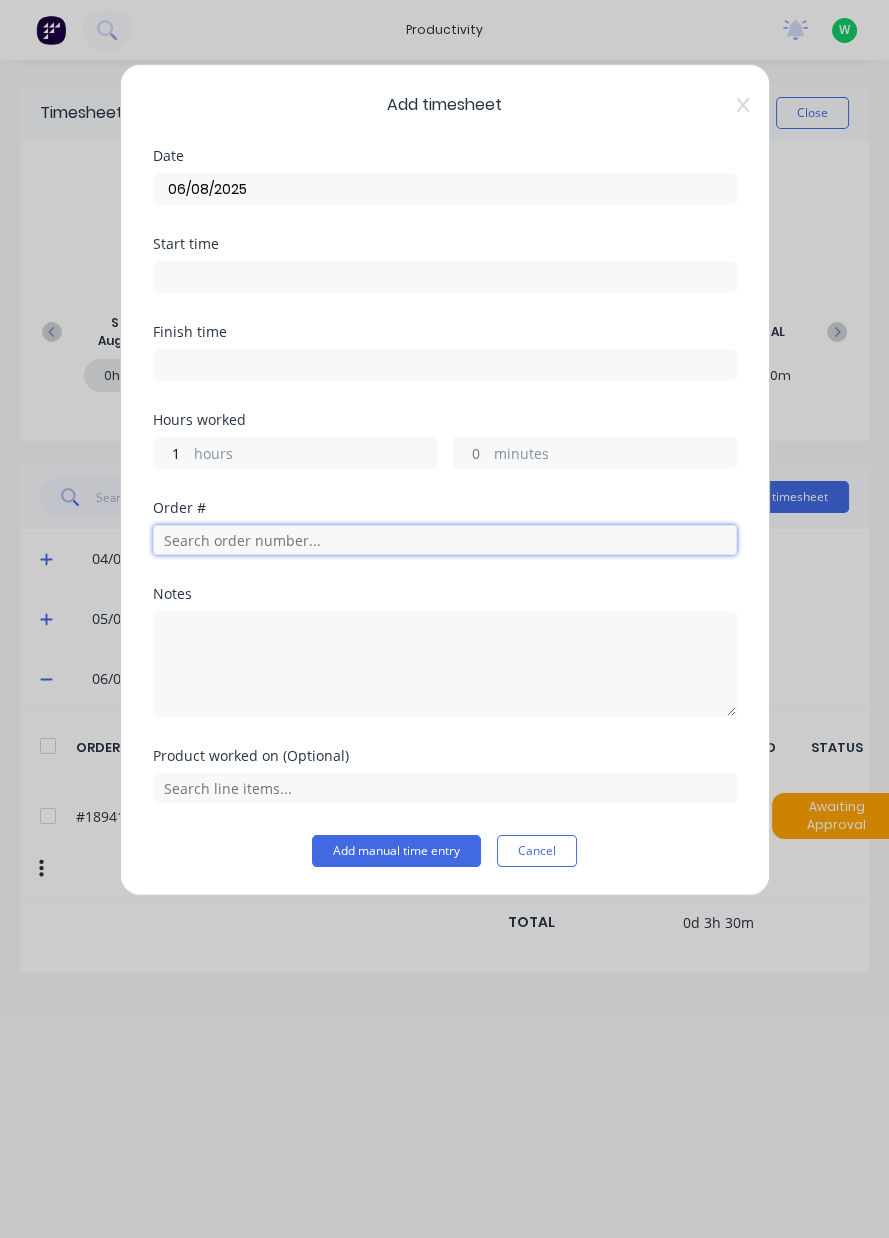 click at bounding box center [445, 540] 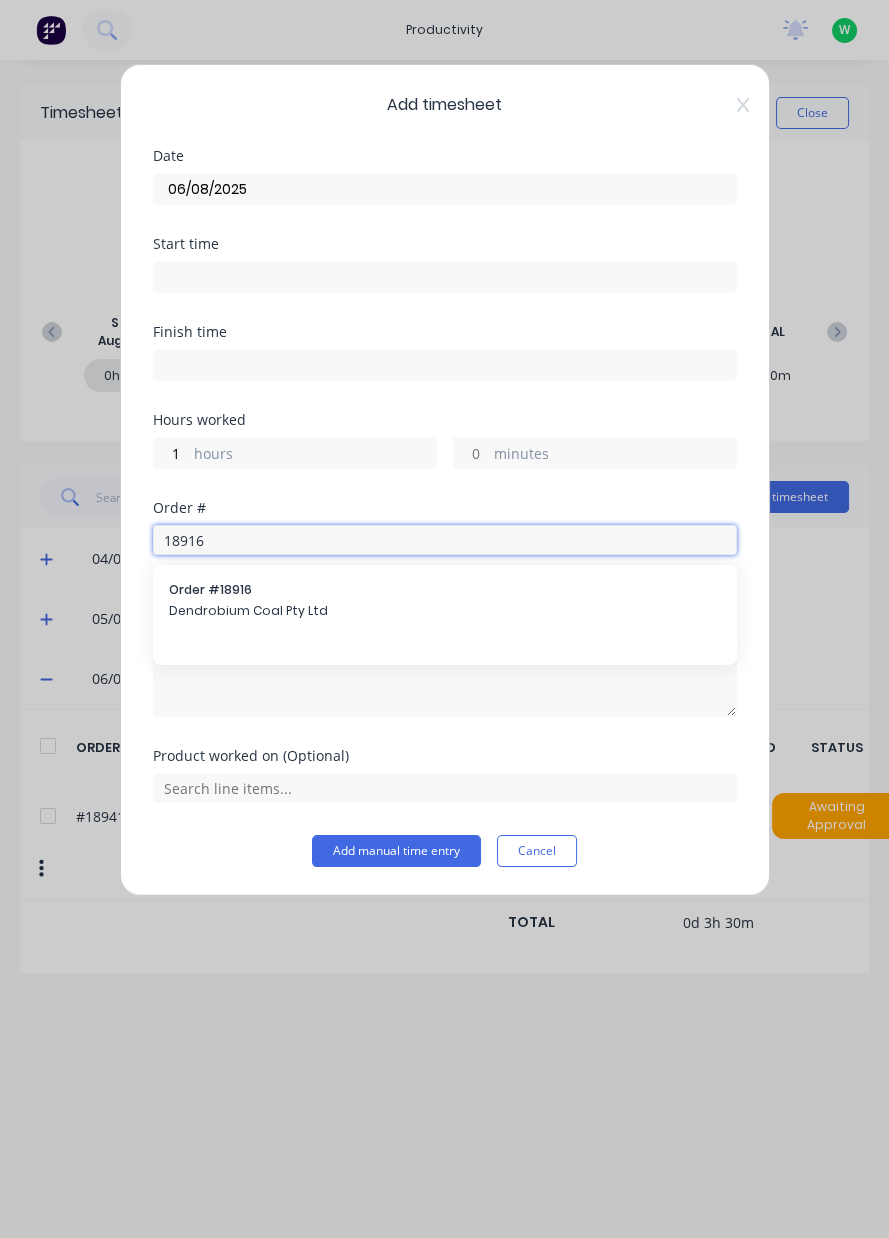 type on "18916" 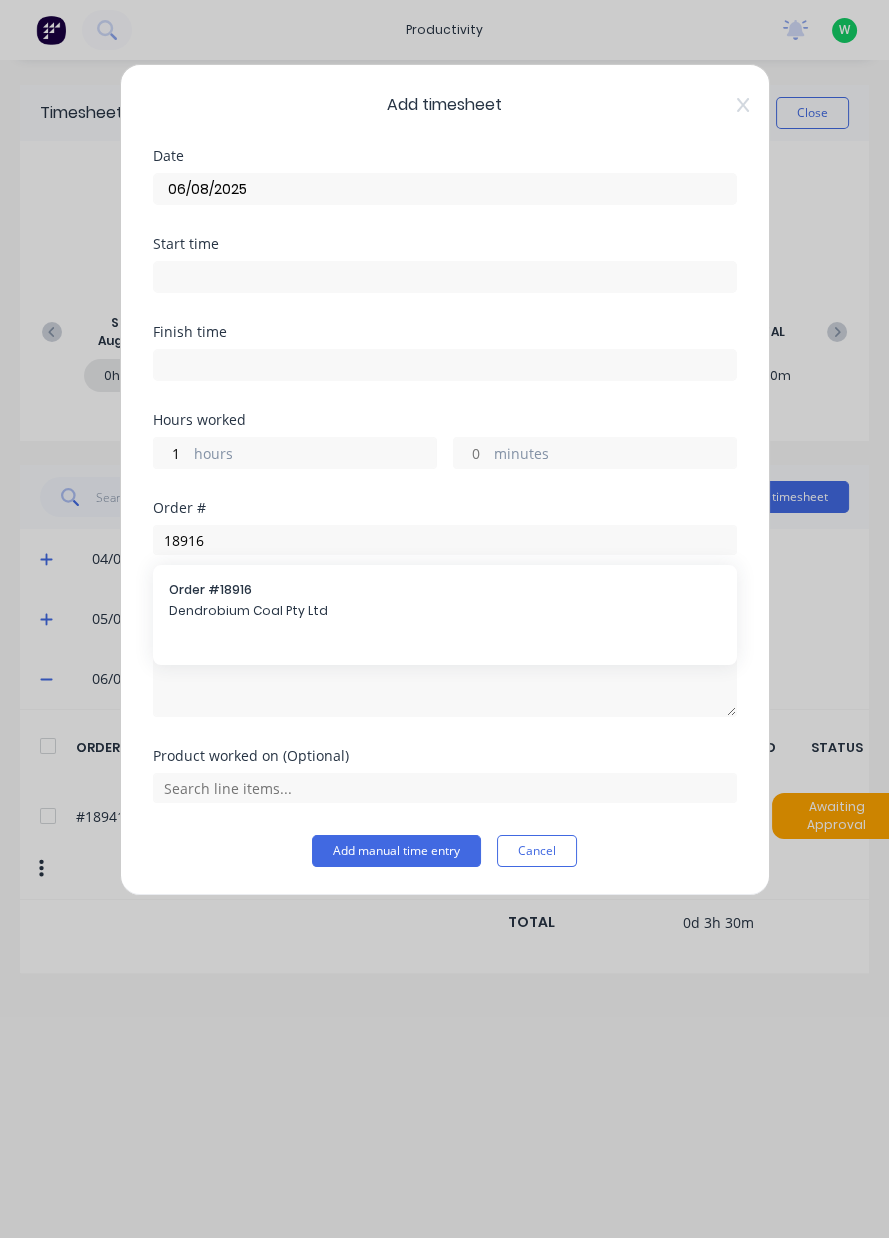 click on "Order # 18916" at bounding box center (445, 590) 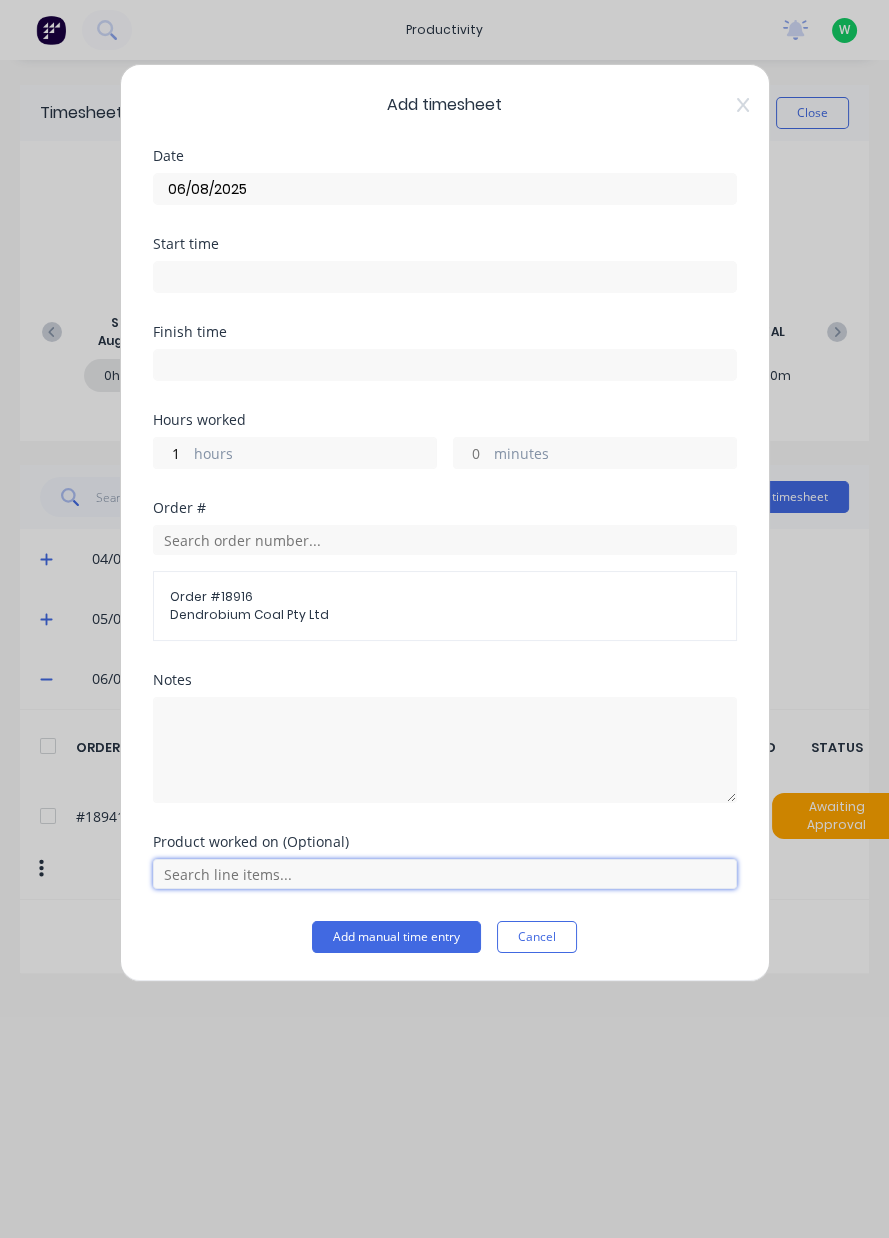 click at bounding box center (445, 874) 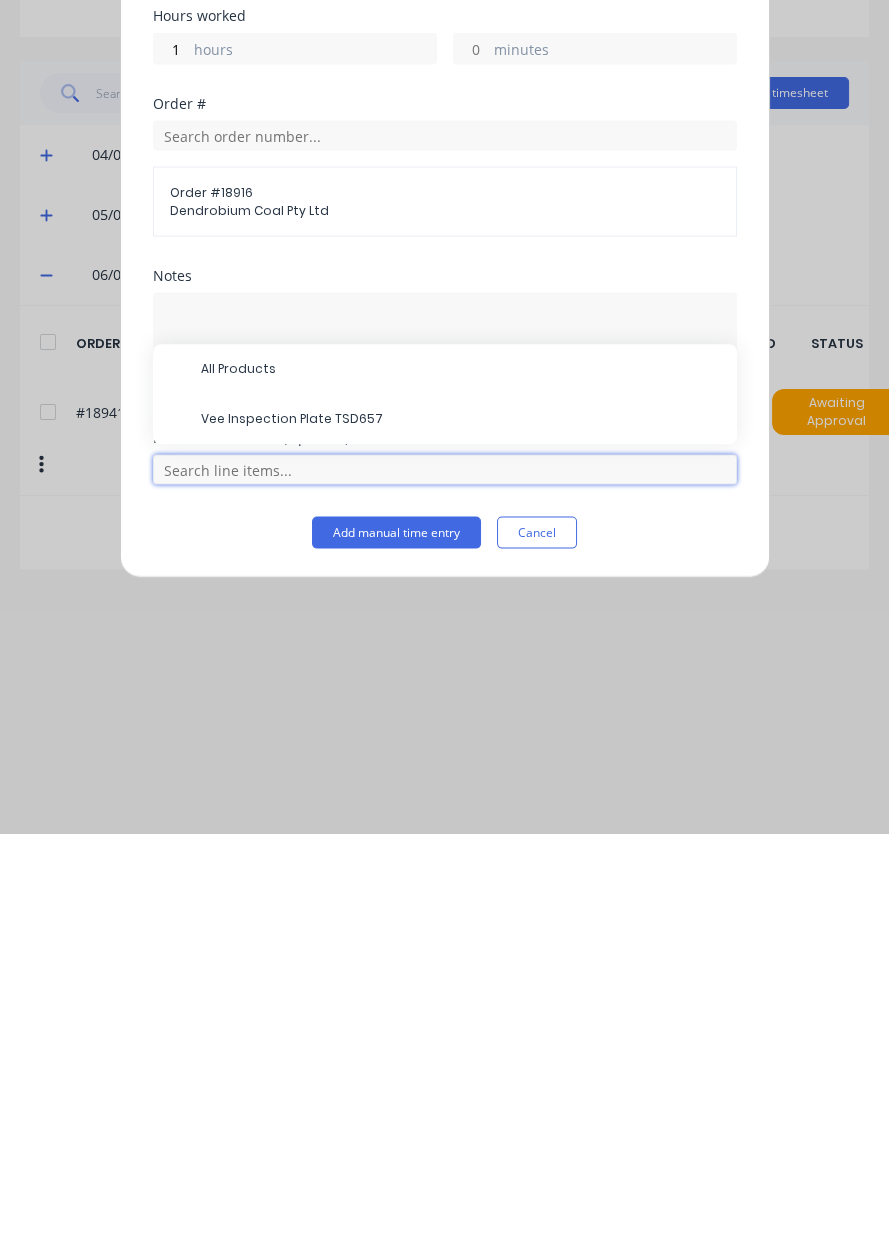 scroll, scrollTop: 49, scrollLeft: 0, axis: vertical 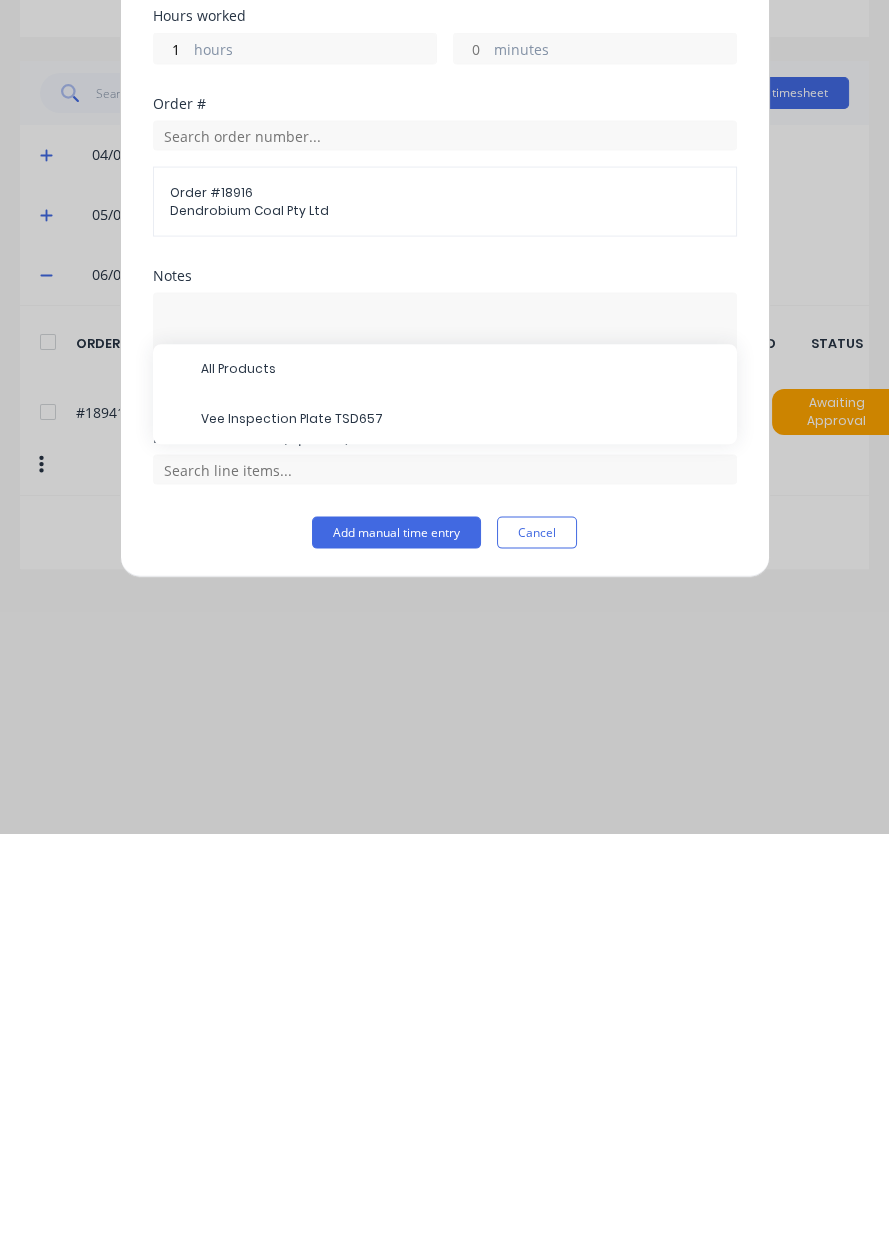 click on "Vee Inspection Plate TSD657" at bounding box center (461, 824) 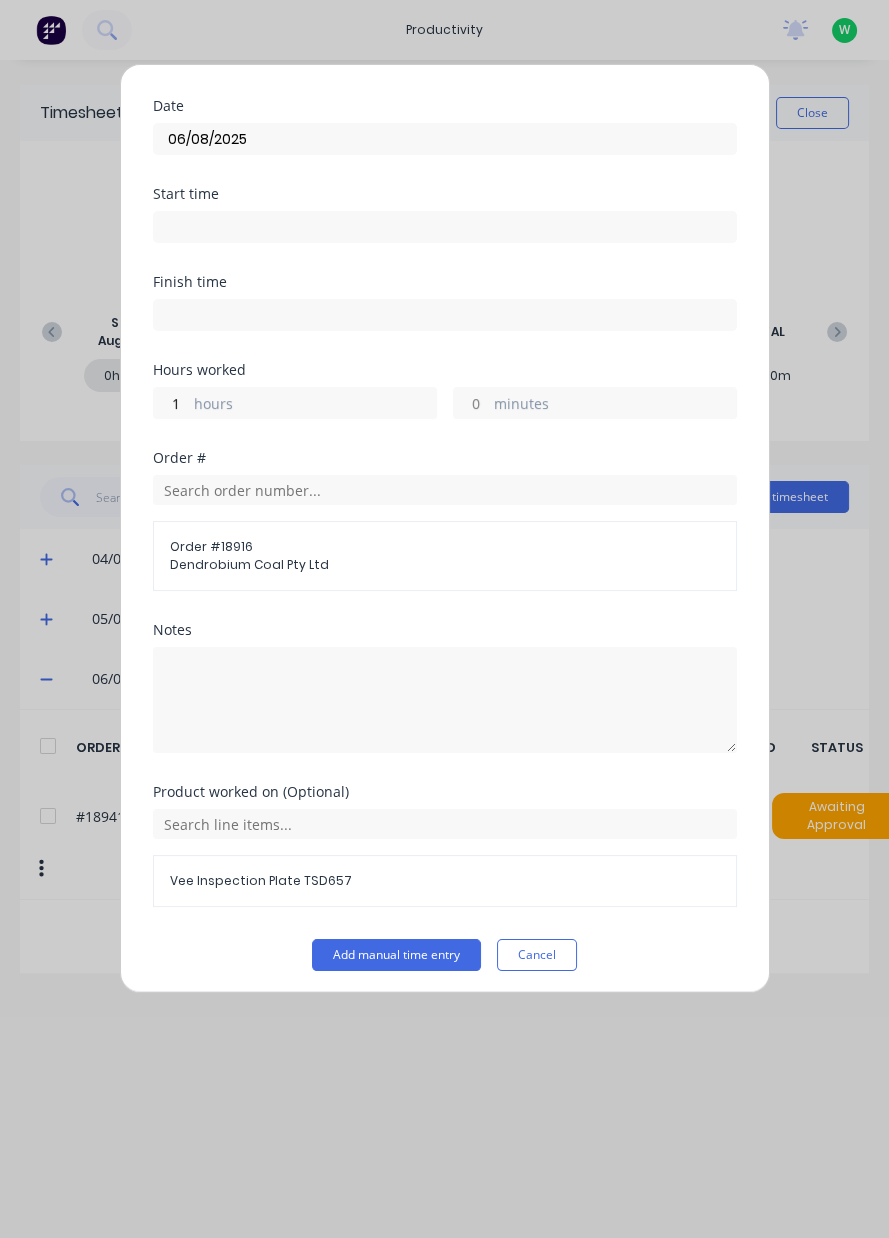 scroll, scrollTop: 53, scrollLeft: 0, axis: vertical 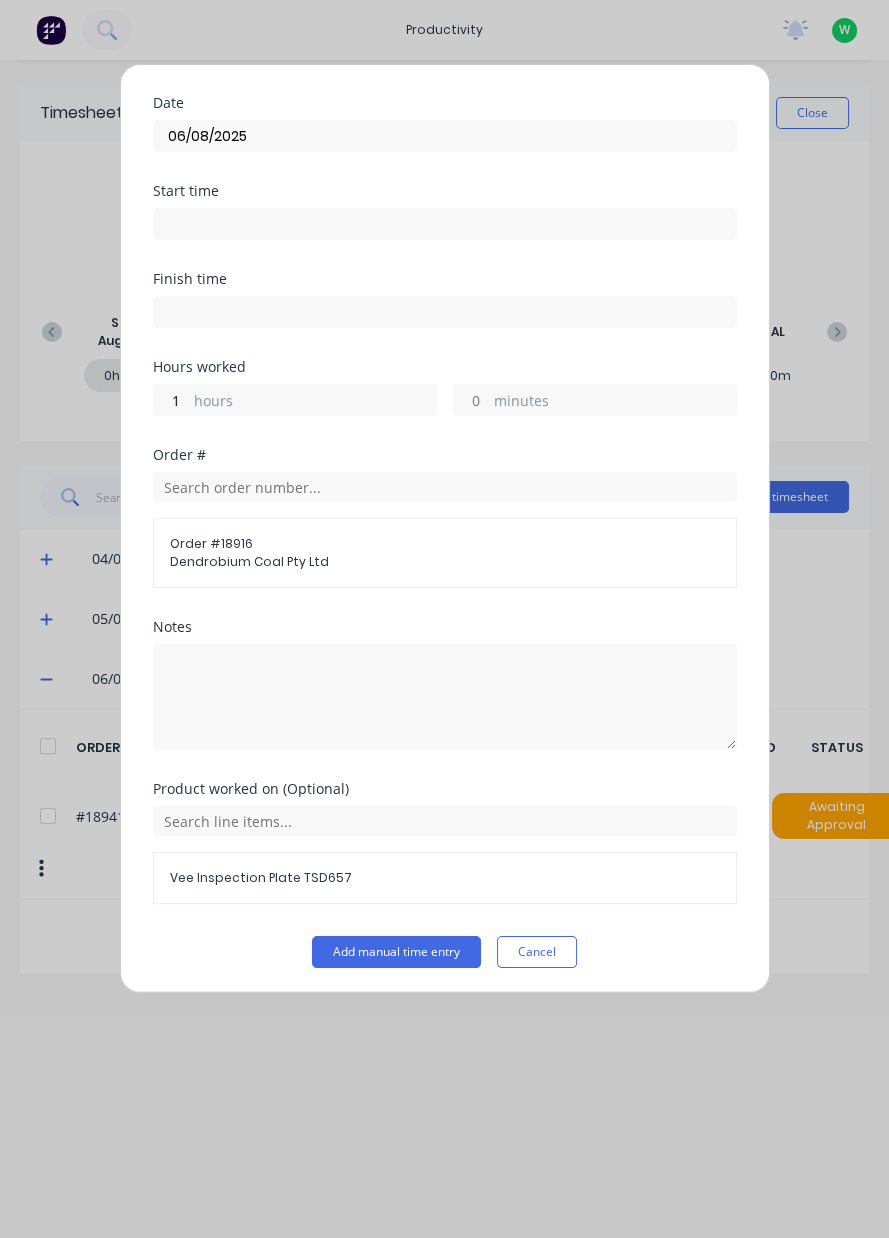 click on "Add manual time entry" at bounding box center (396, 952) 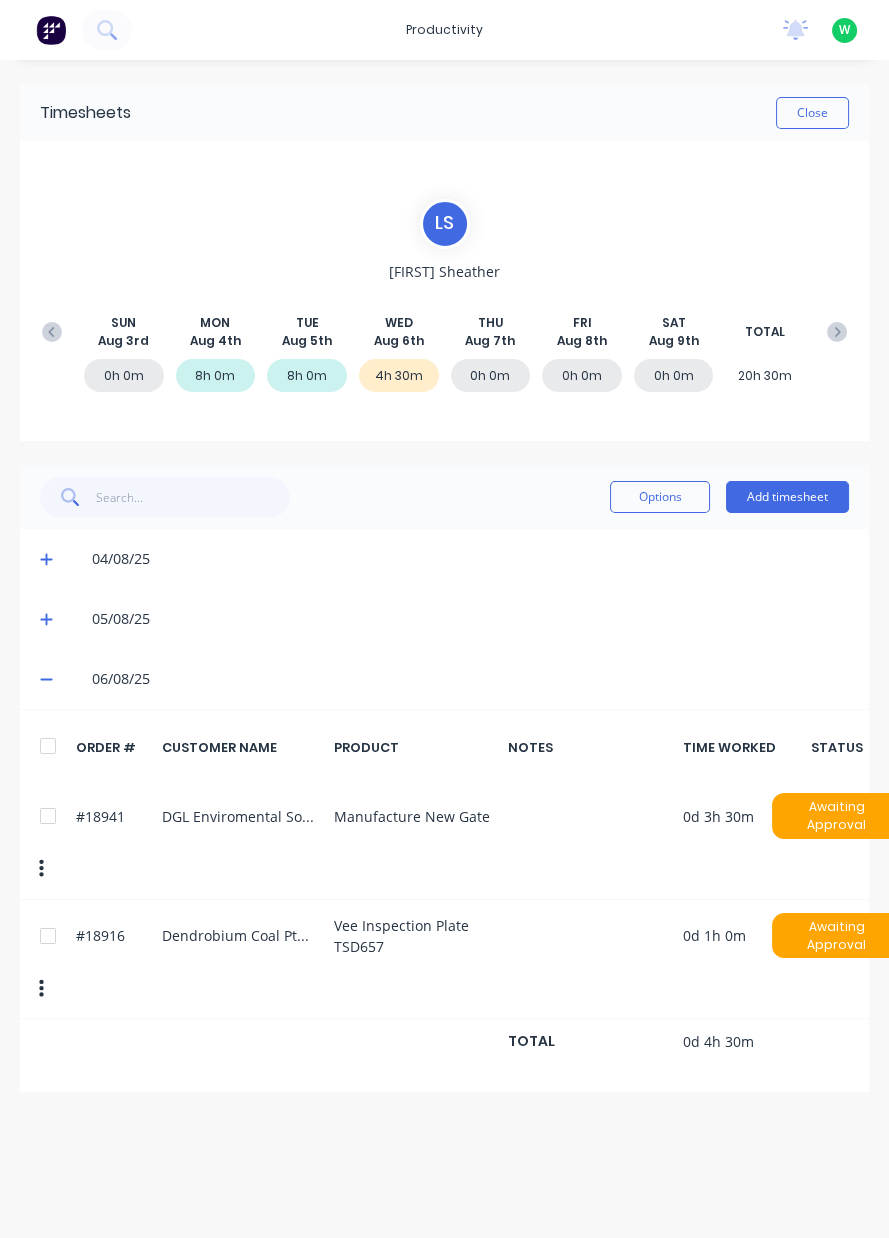 scroll, scrollTop: 0, scrollLeft: 0, axis: both 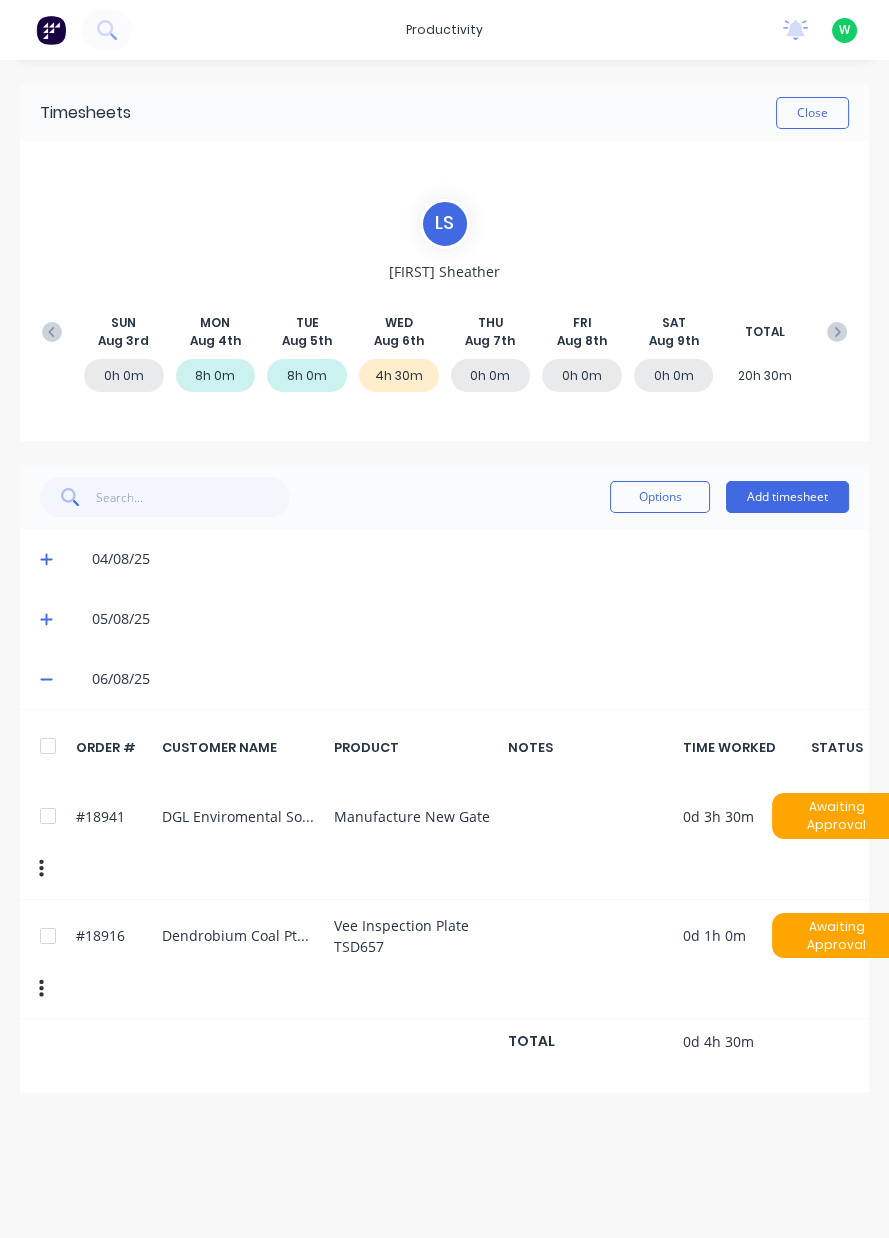 click on "Add timesheet" at bounding box center [787, 497] 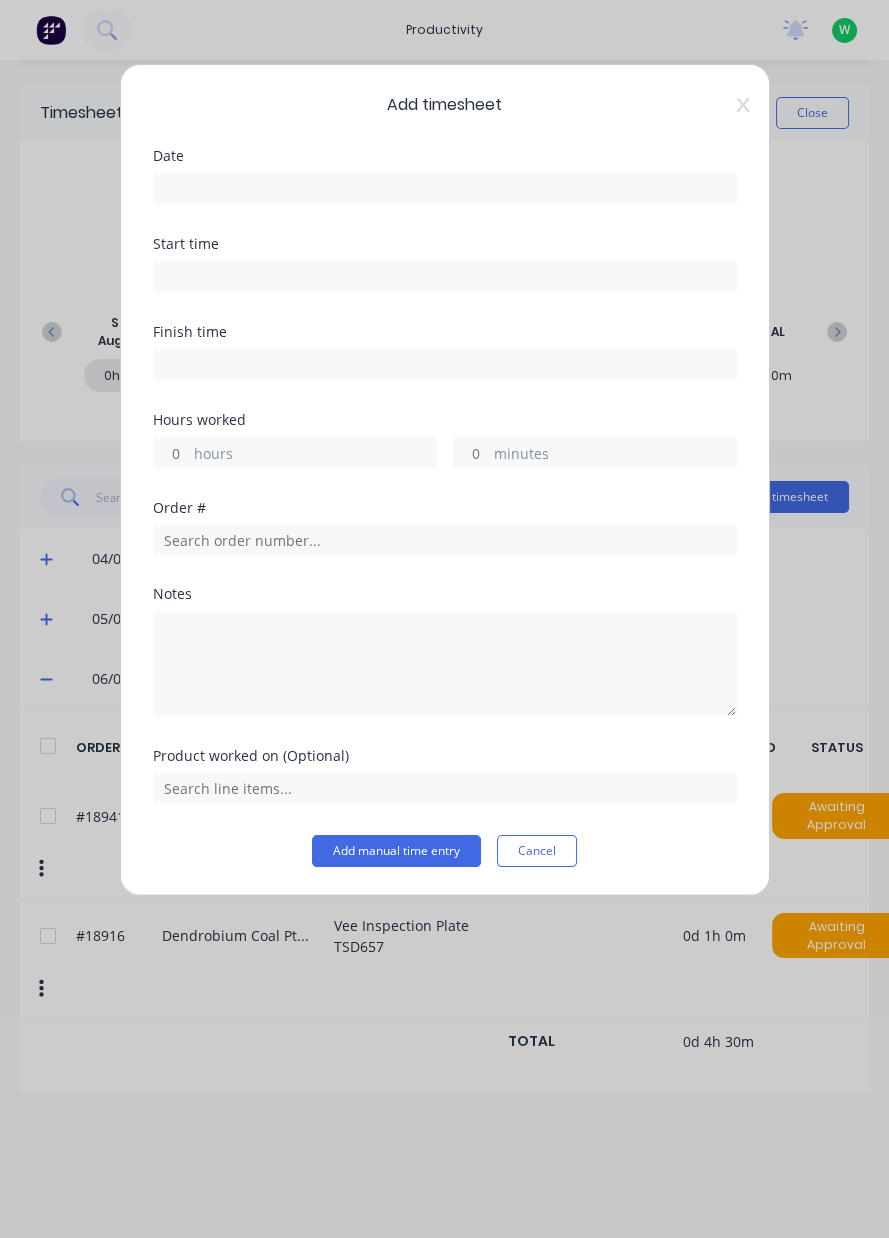 click at bounding box center (445, 189) 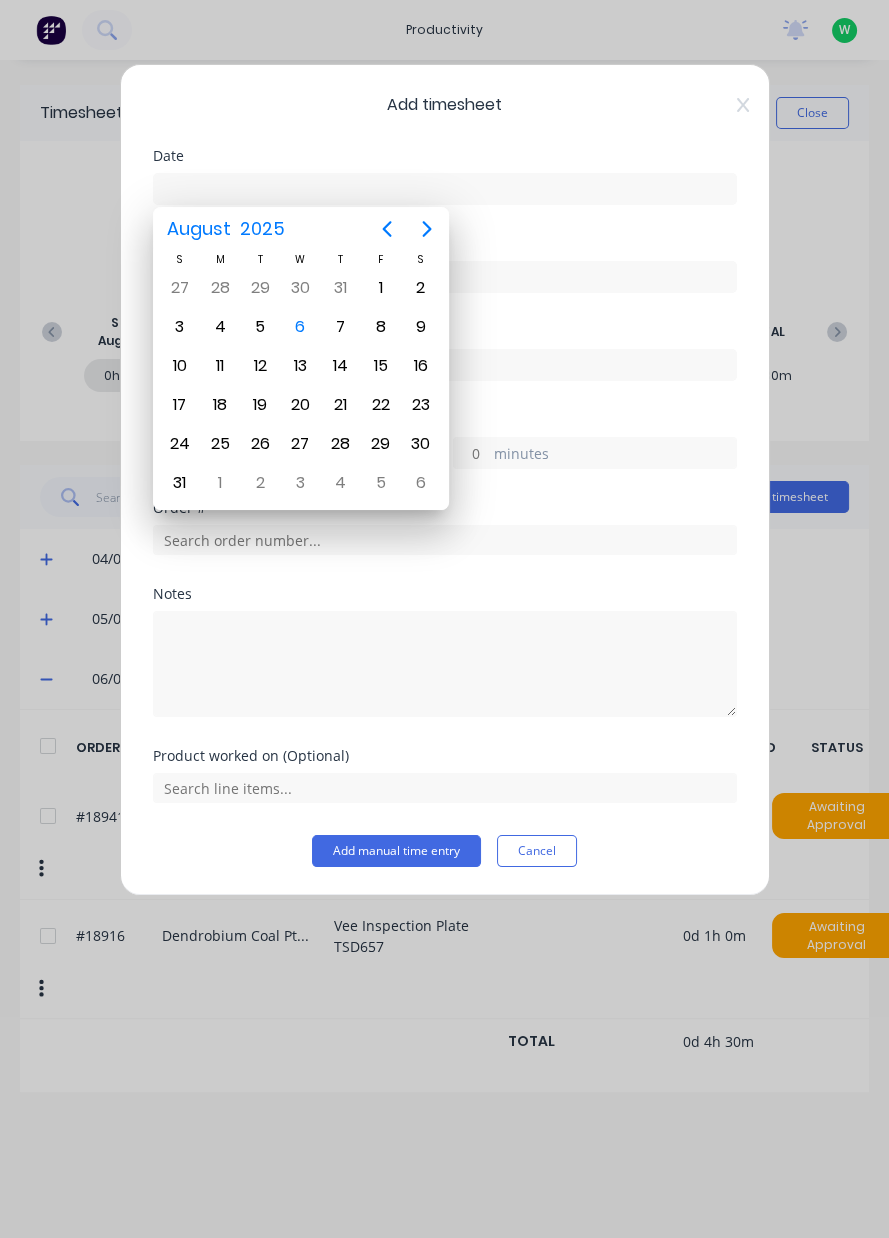 click on "6" at bounding box center (300, 327) 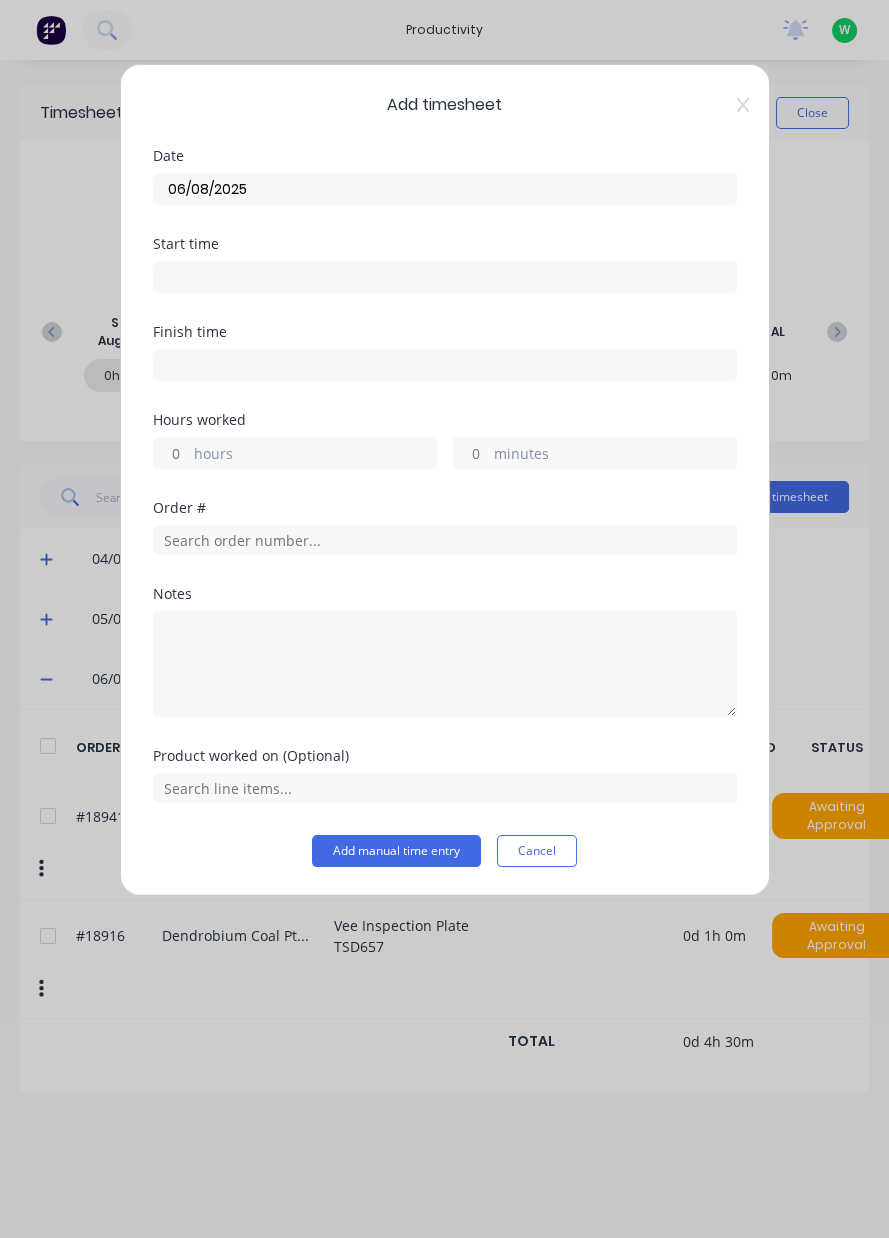 click on "hours" at bounding box center (315, 455) 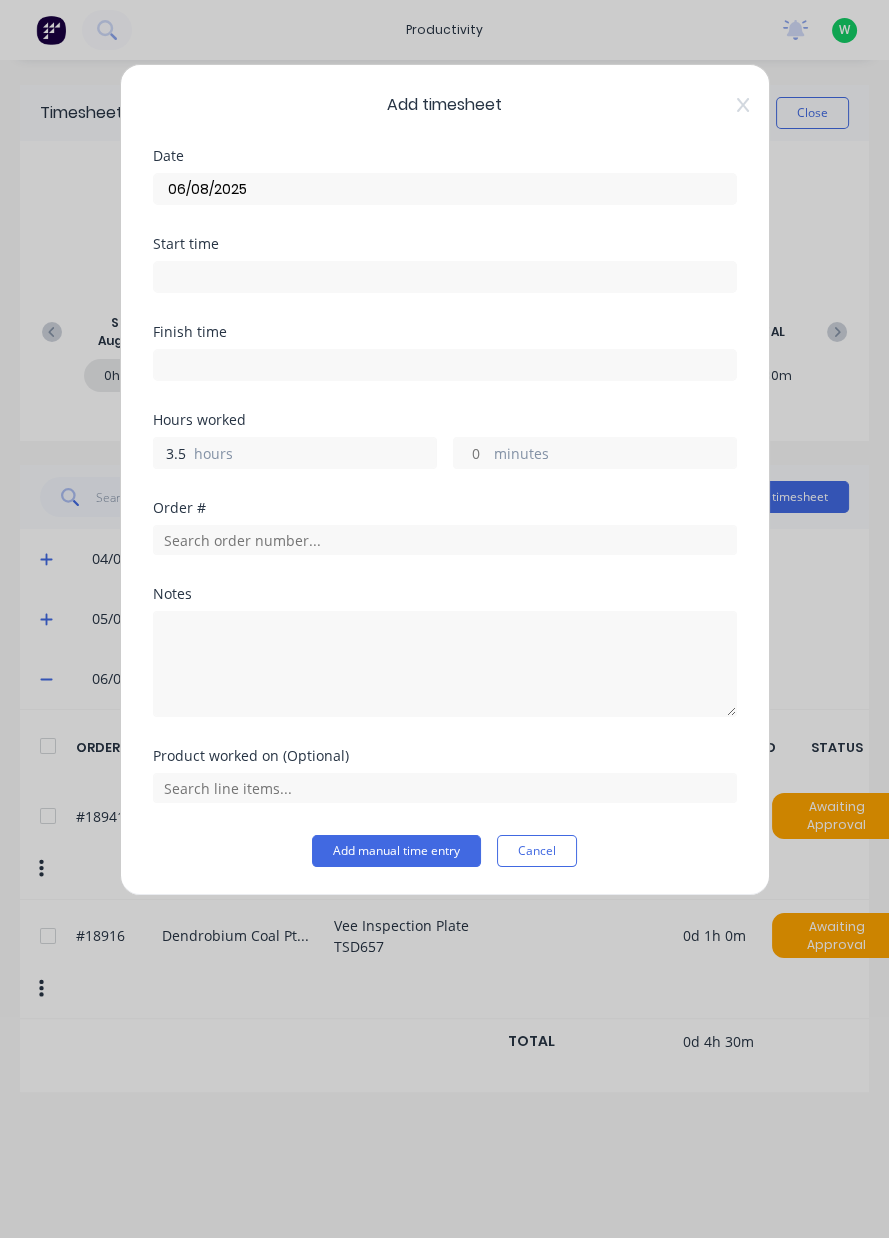 type on "3.5" 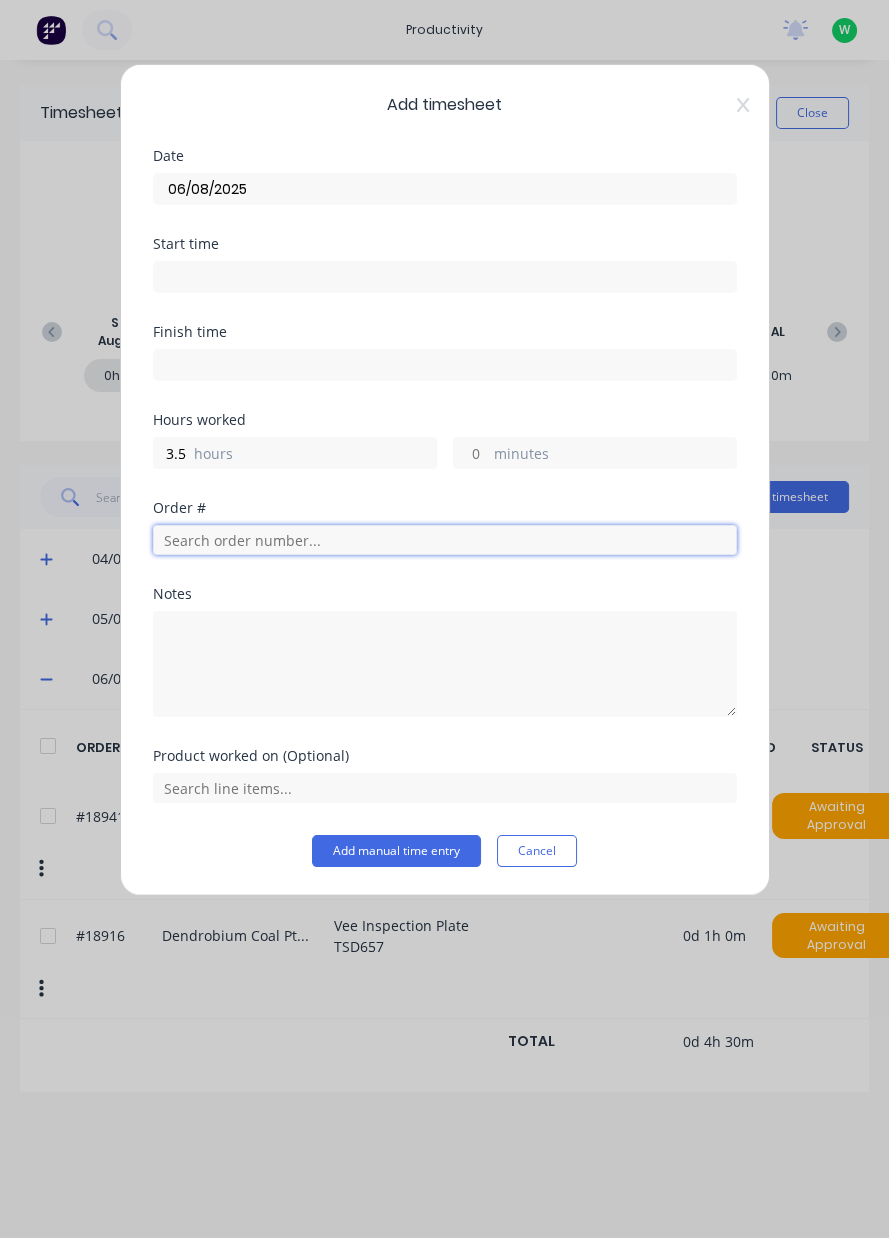 click at bounding box center [445, 540] 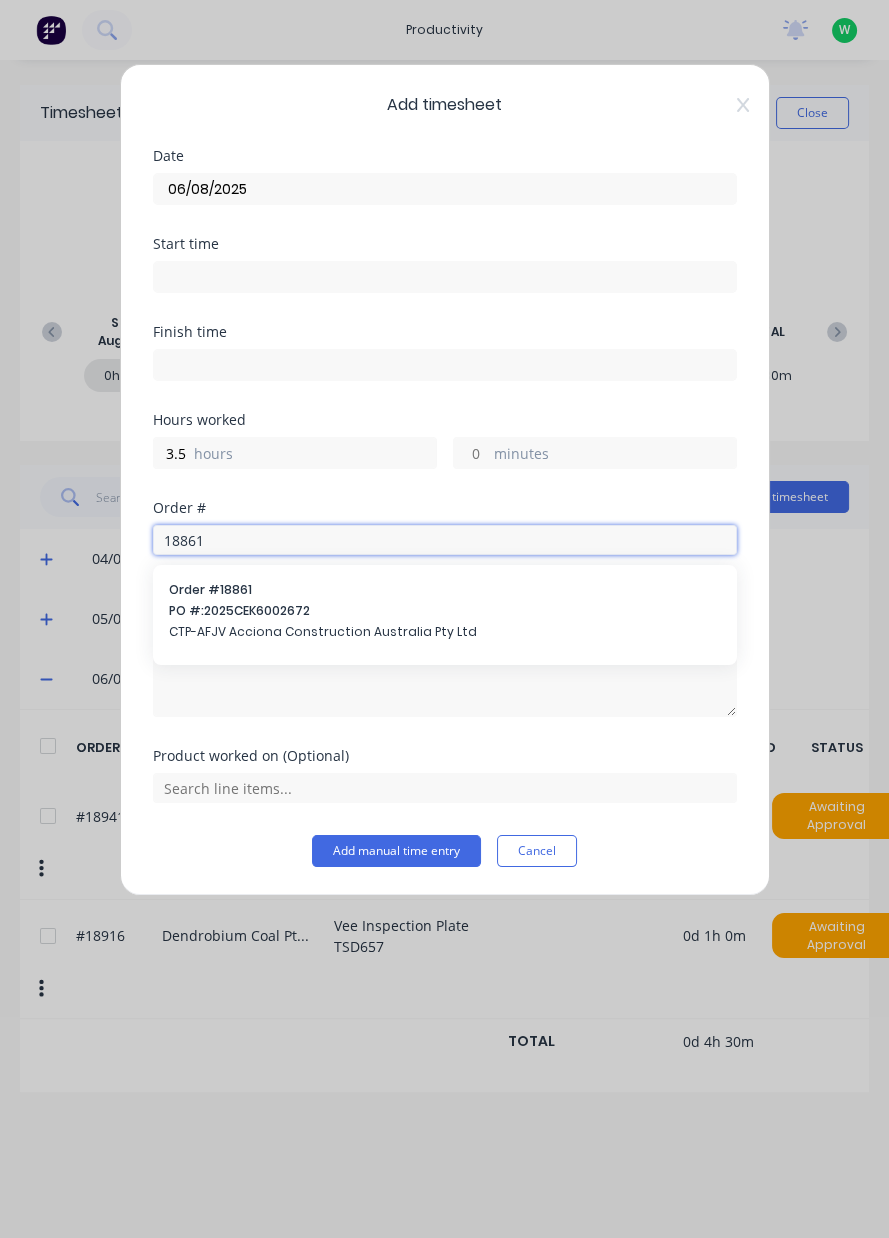 type on "18861" 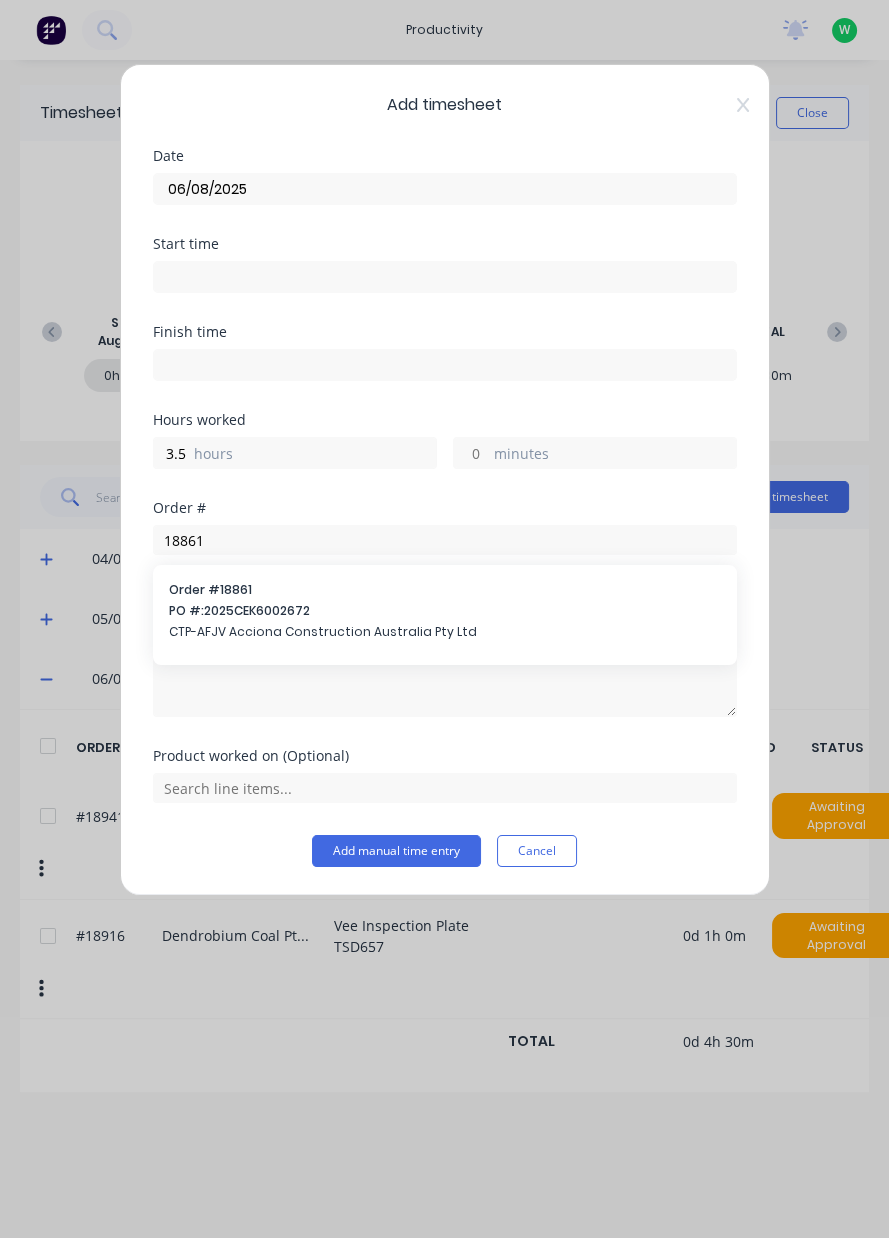 click on "PO #:  2025CEK6002672" at bounding box center (445, 611) 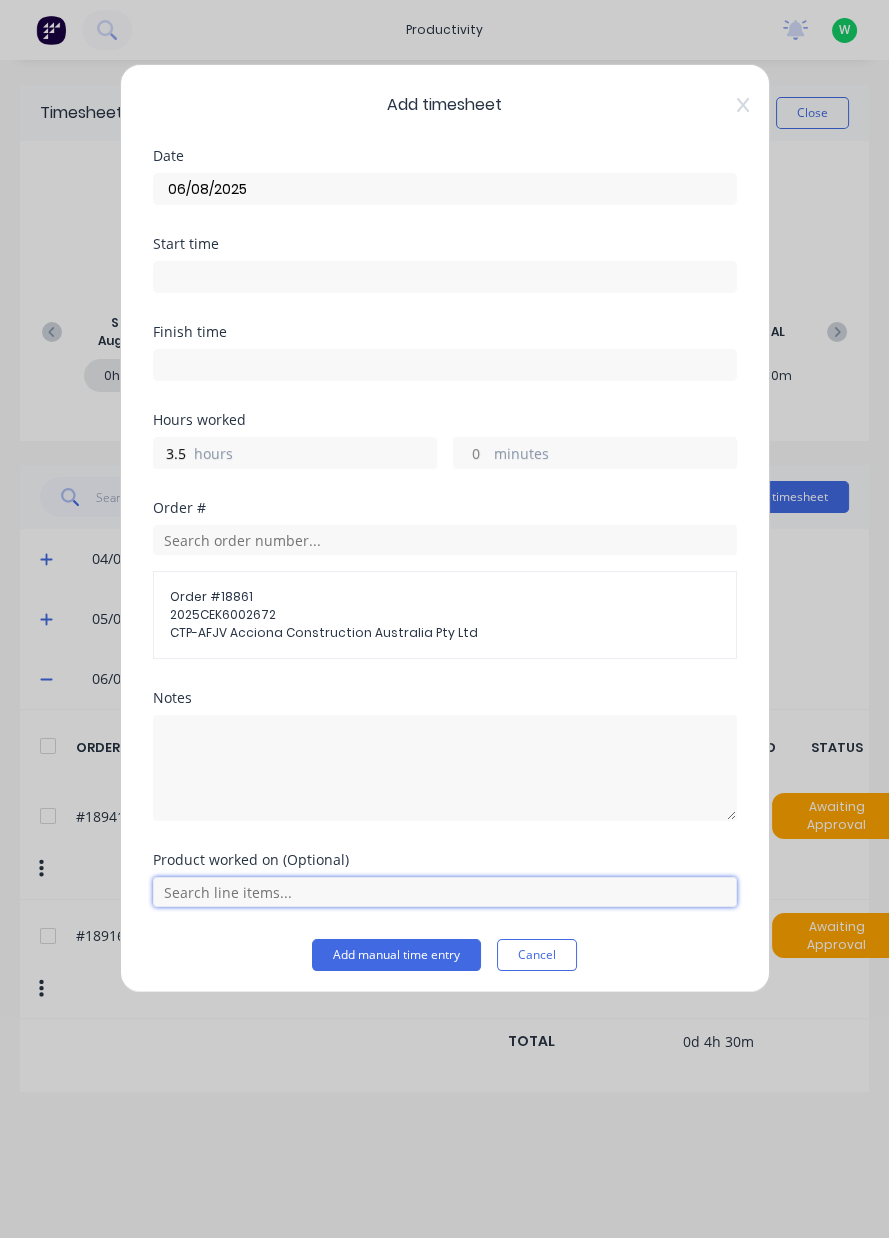 click at bounding box center [445, 892] 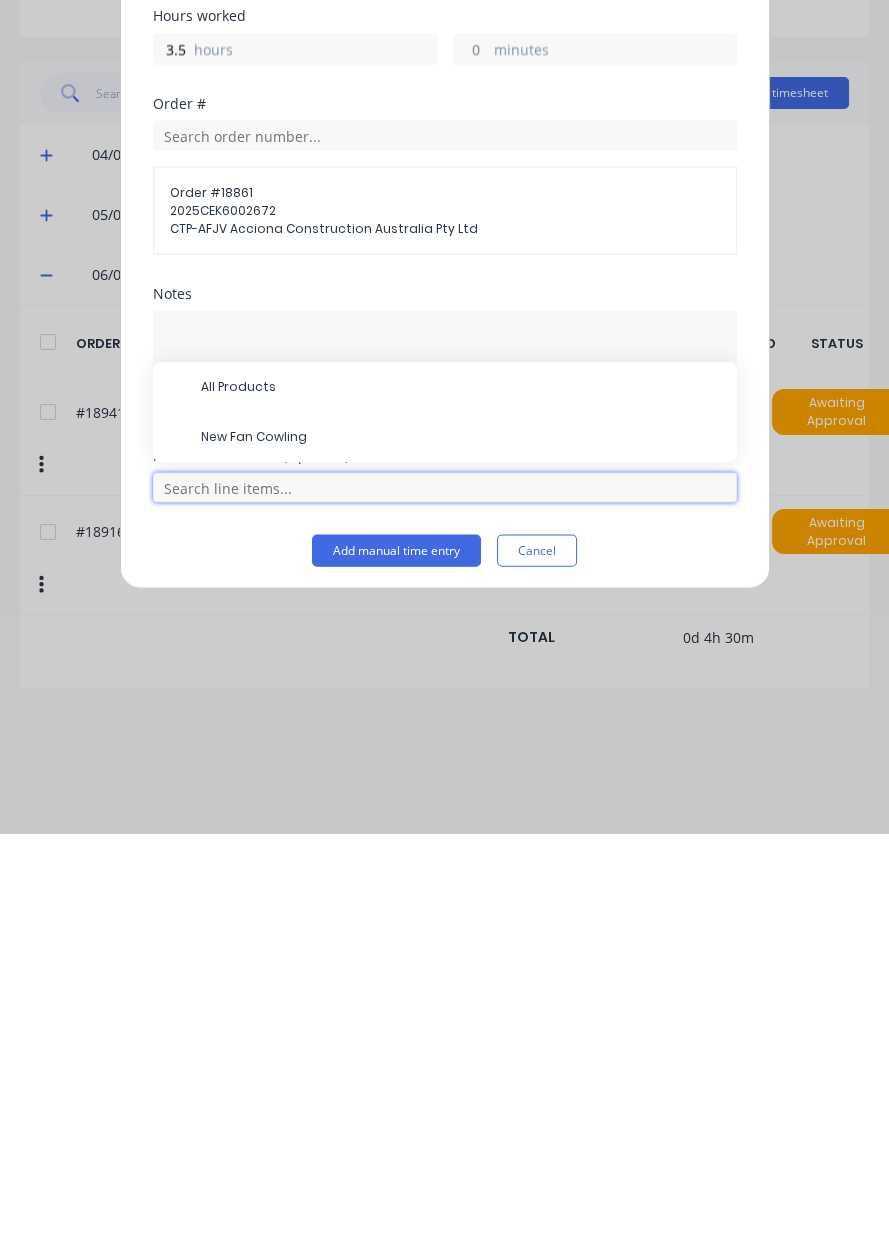 scroll, scrollTop: 68, scrollLeft: 0, axis: vertical 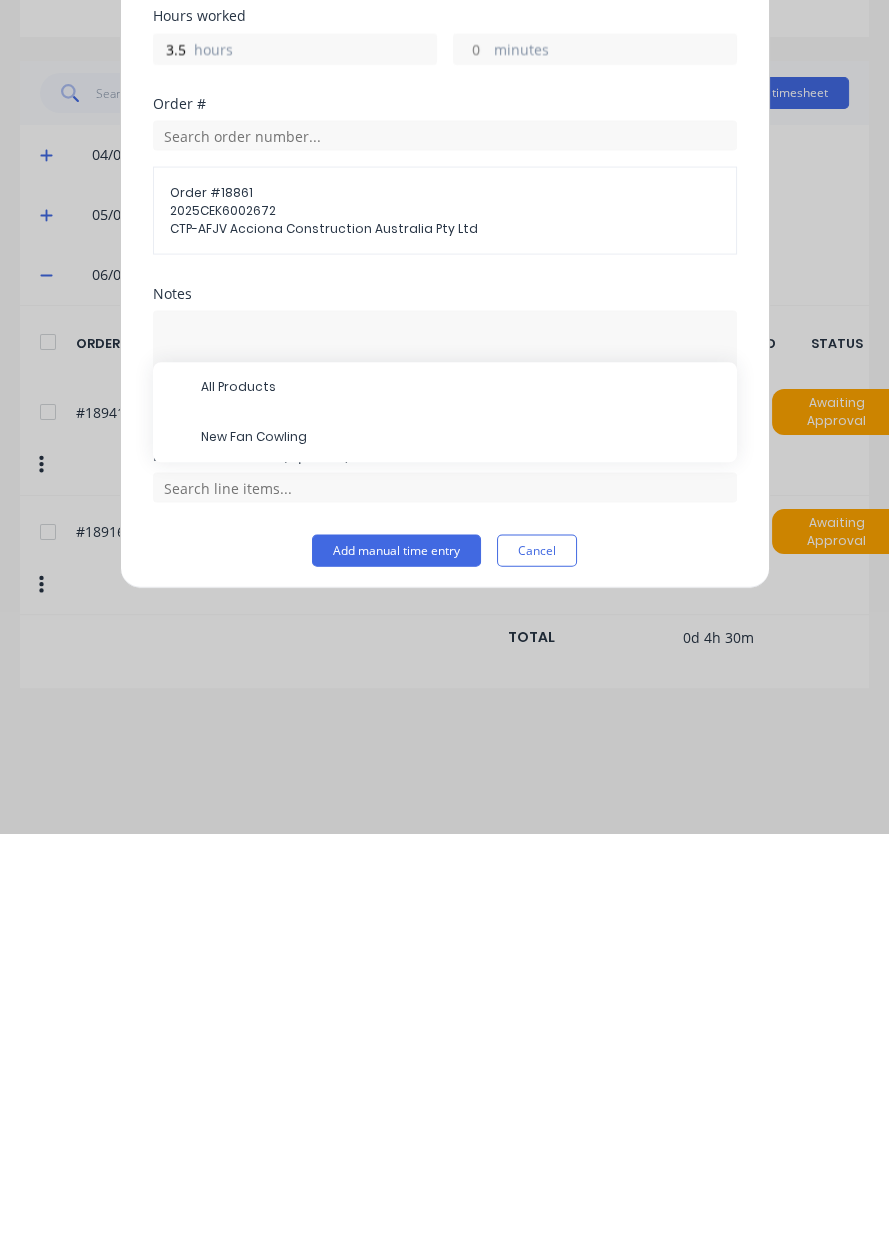 click on "New Fan Cowling" at bounding box center (461, 842) 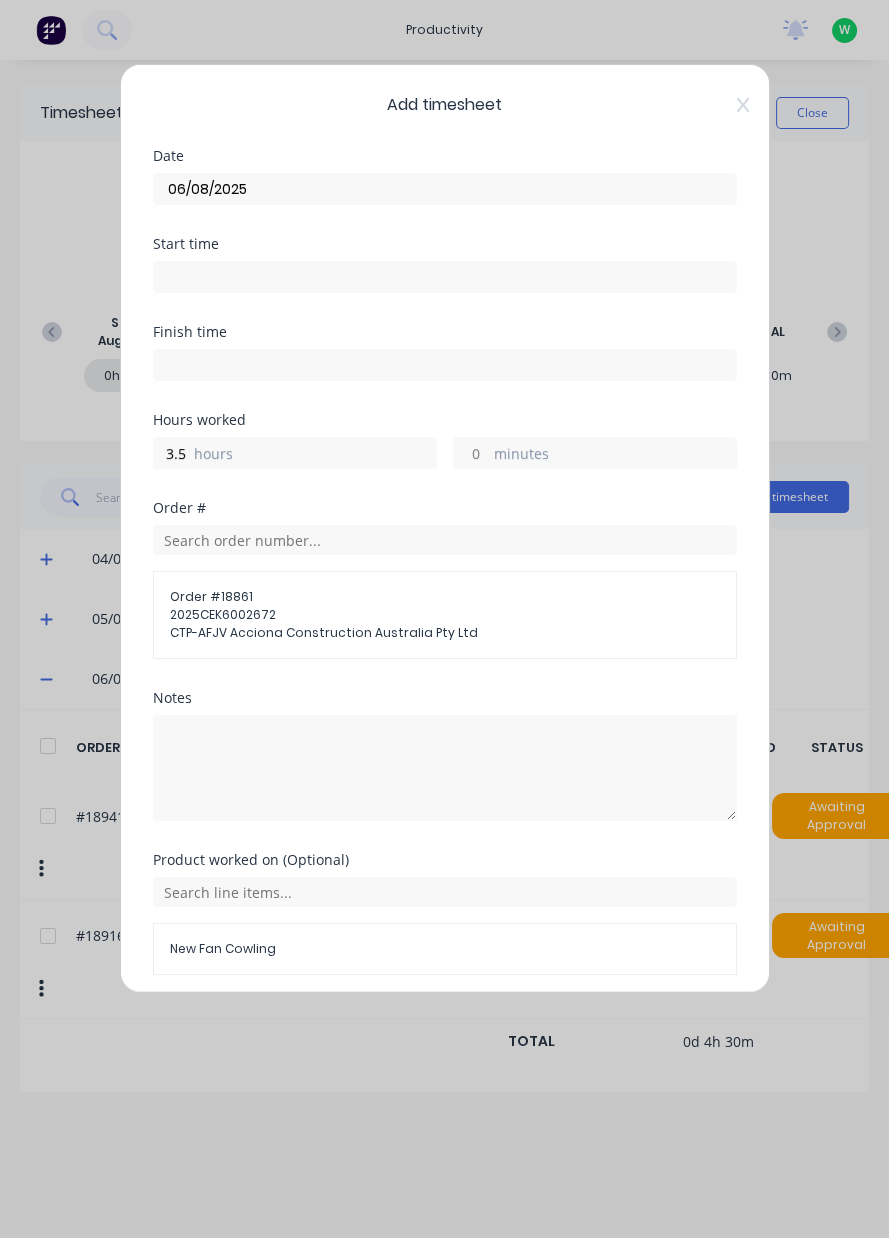 scroll, scrollTop: 71, scrollLeft: 0, axis: vertical 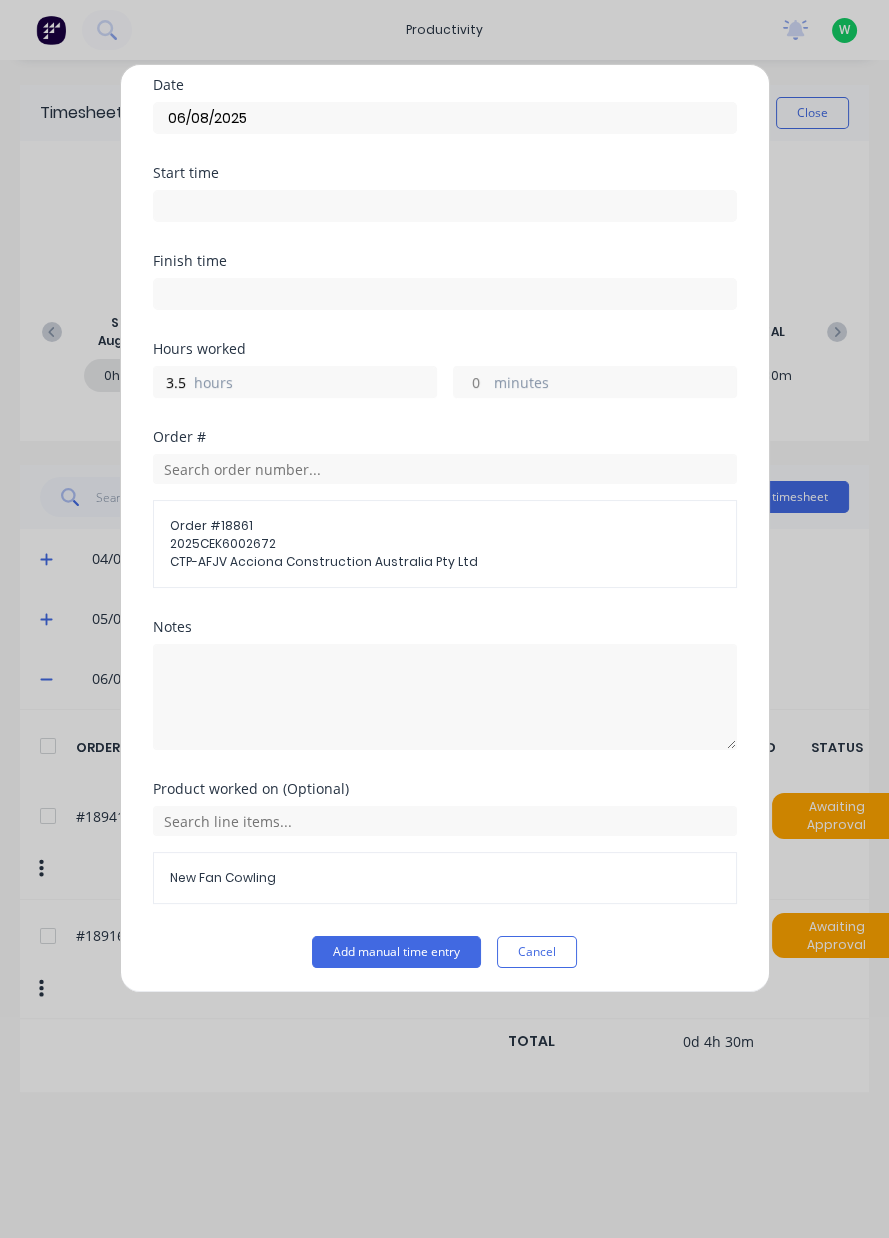 click on "Add manual time entry" at bounding box center (396, 952) 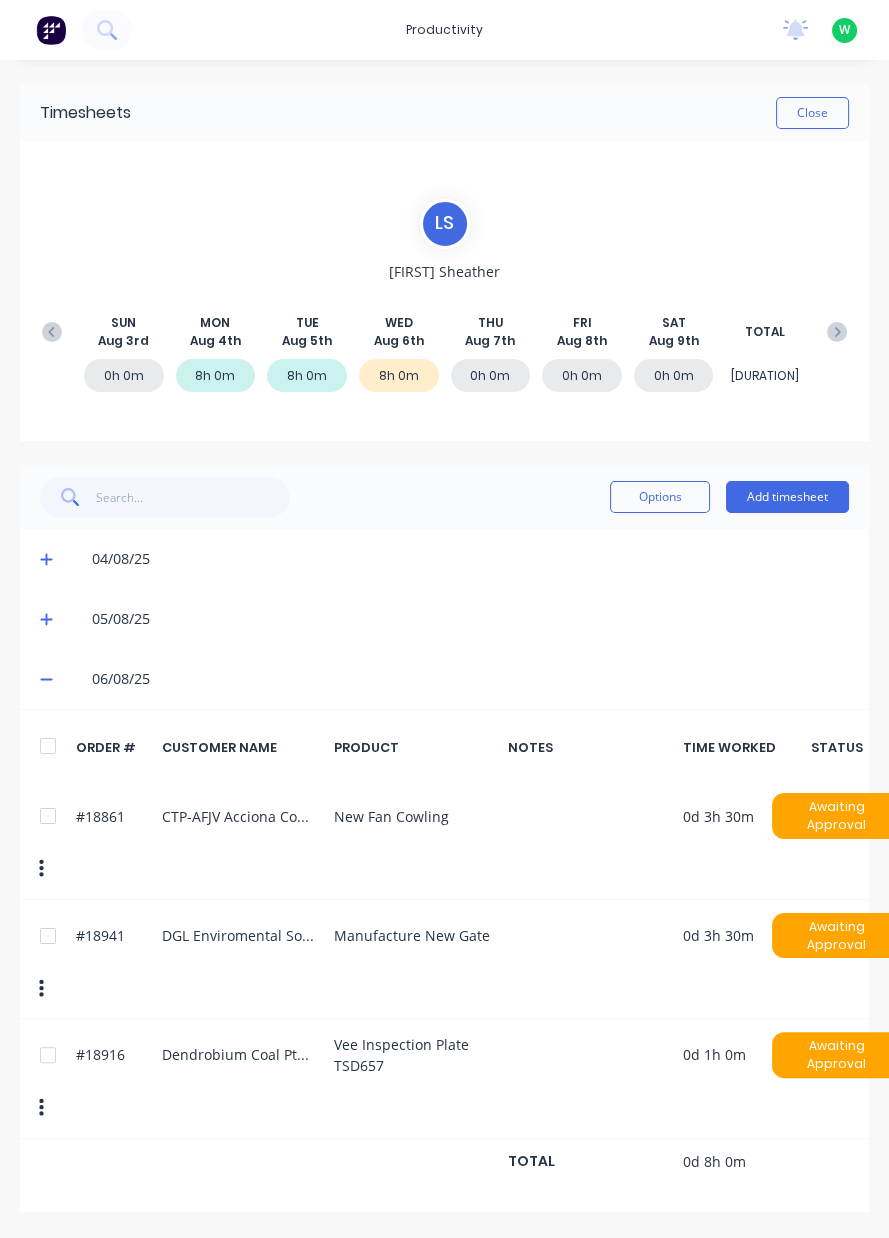 scroll, scrollTop: 0, scrollLeft: 0, axis: both 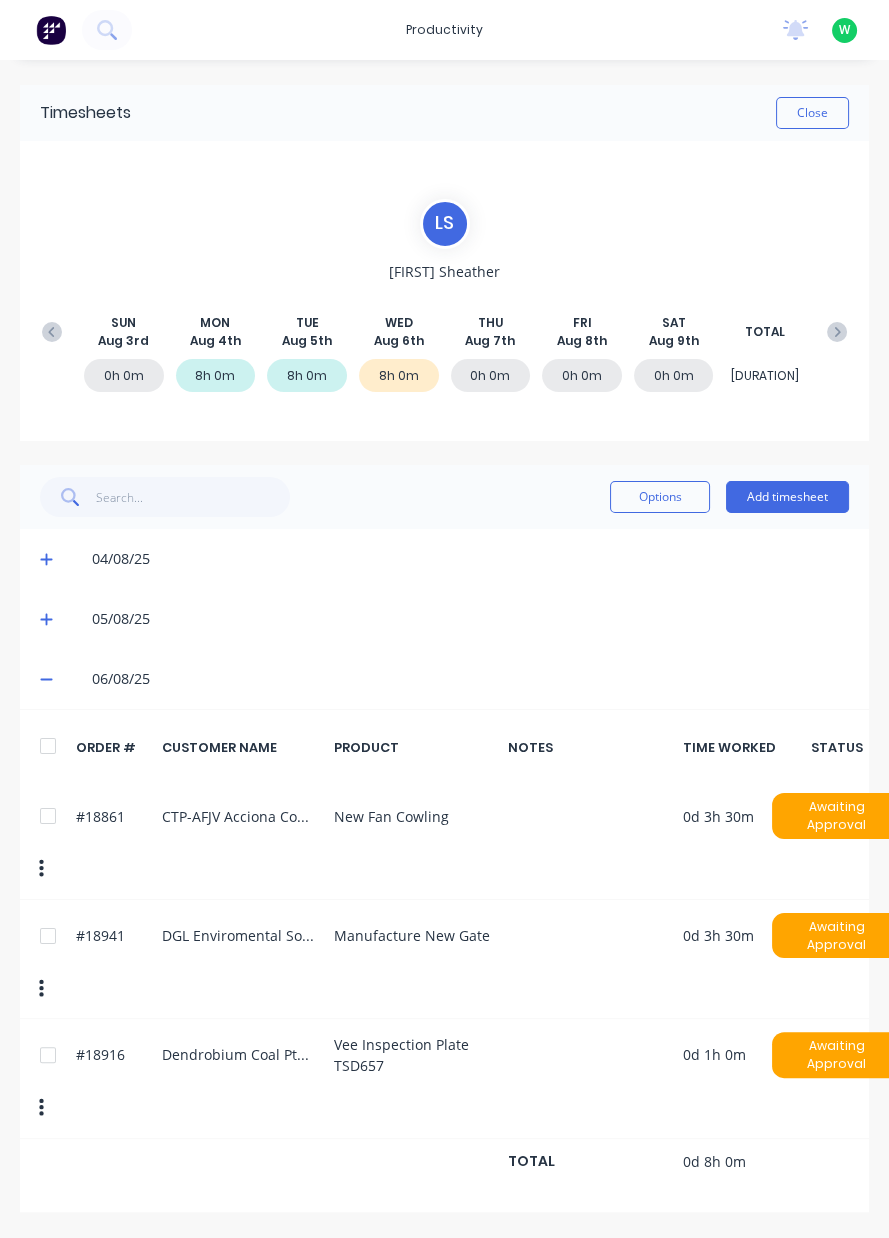 click on "Close" at bounding box center (812, 113) 